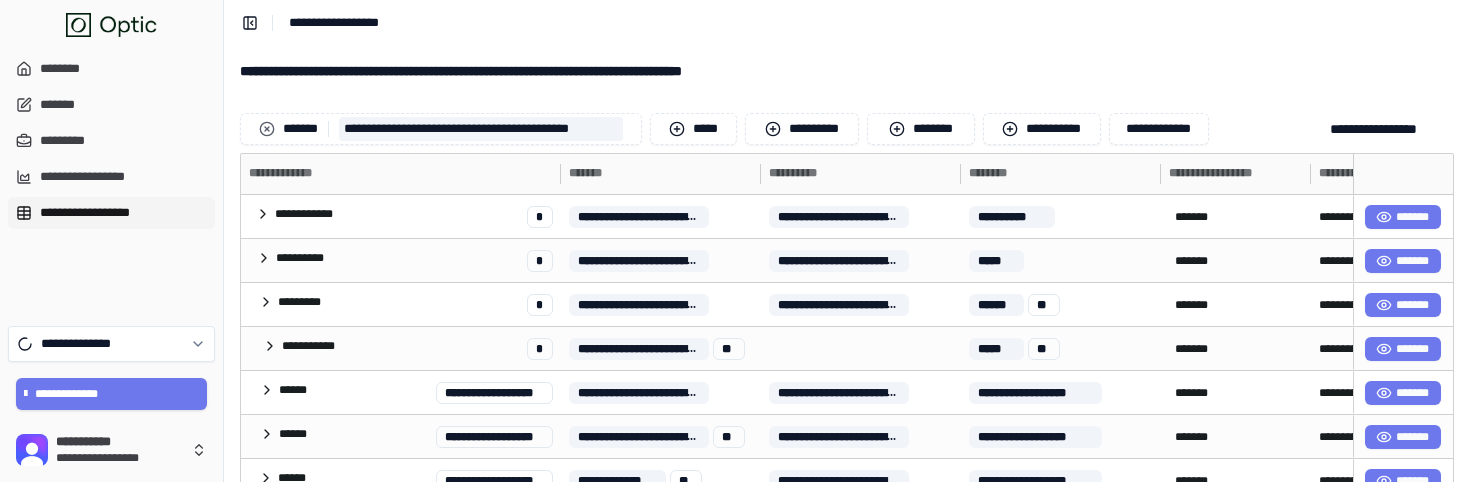 scroll, scrollTop: 0, scrollLeft: 0, axis: both 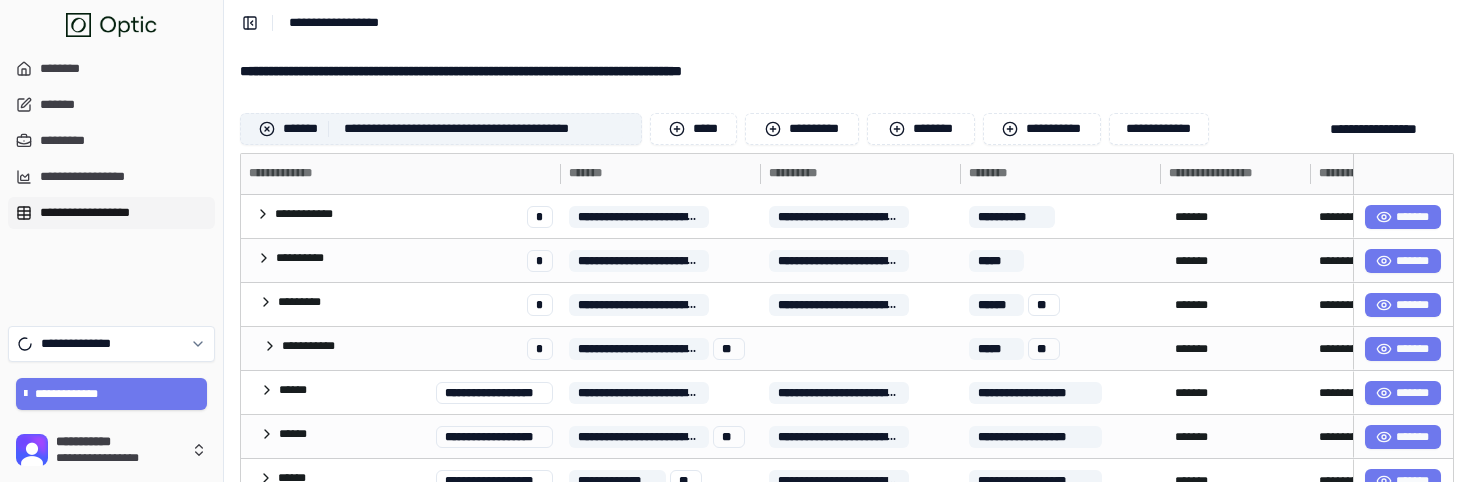 click at bounding box center (267, 129) 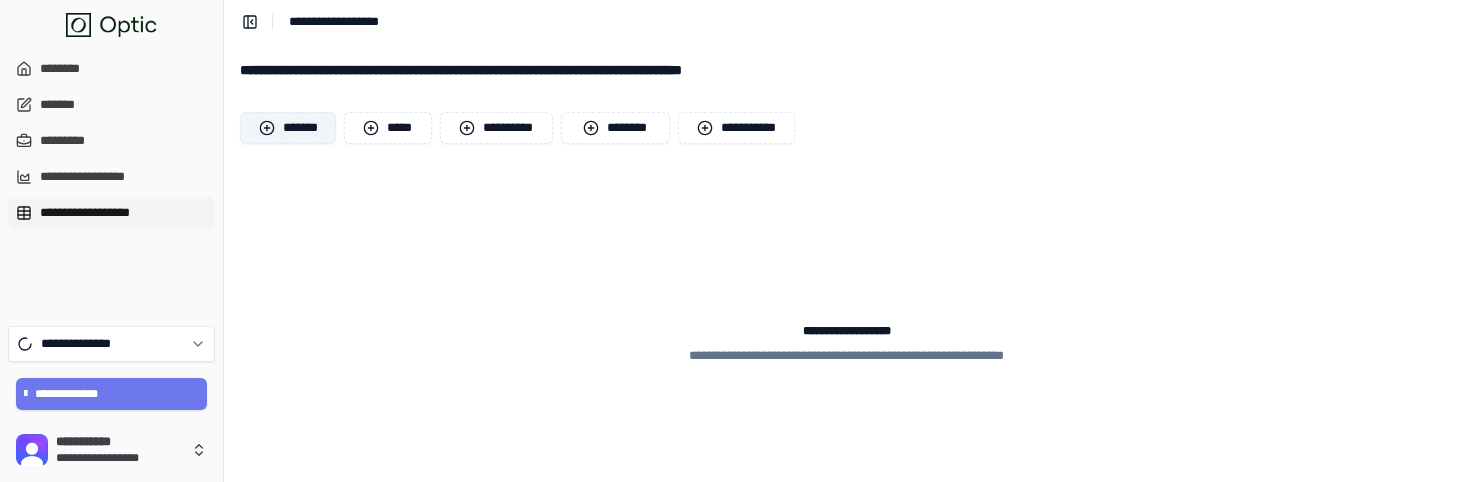 click on "*******" at bounding box center [288, 128] 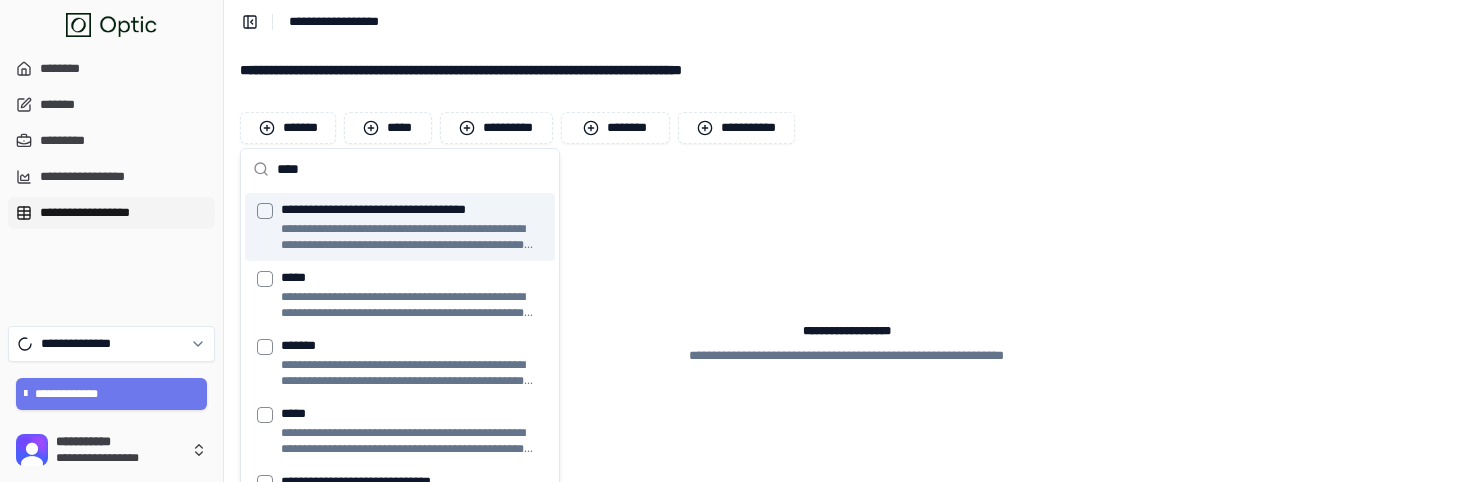 type on "****" 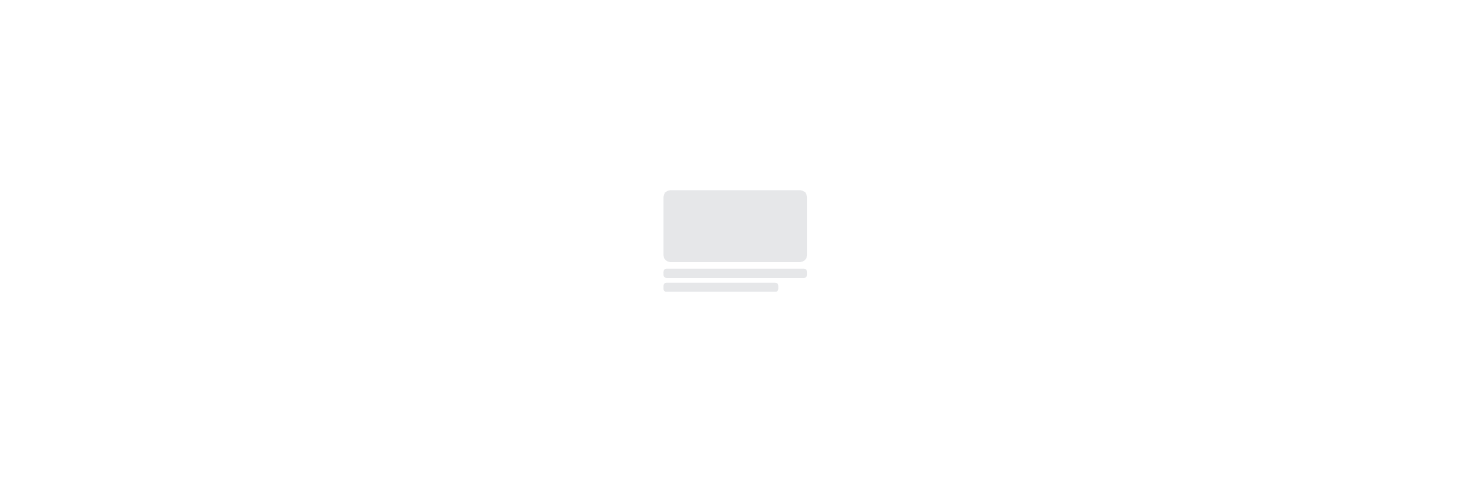 scroll, scrollTop: 0, scrollLeft: 0, axis: both 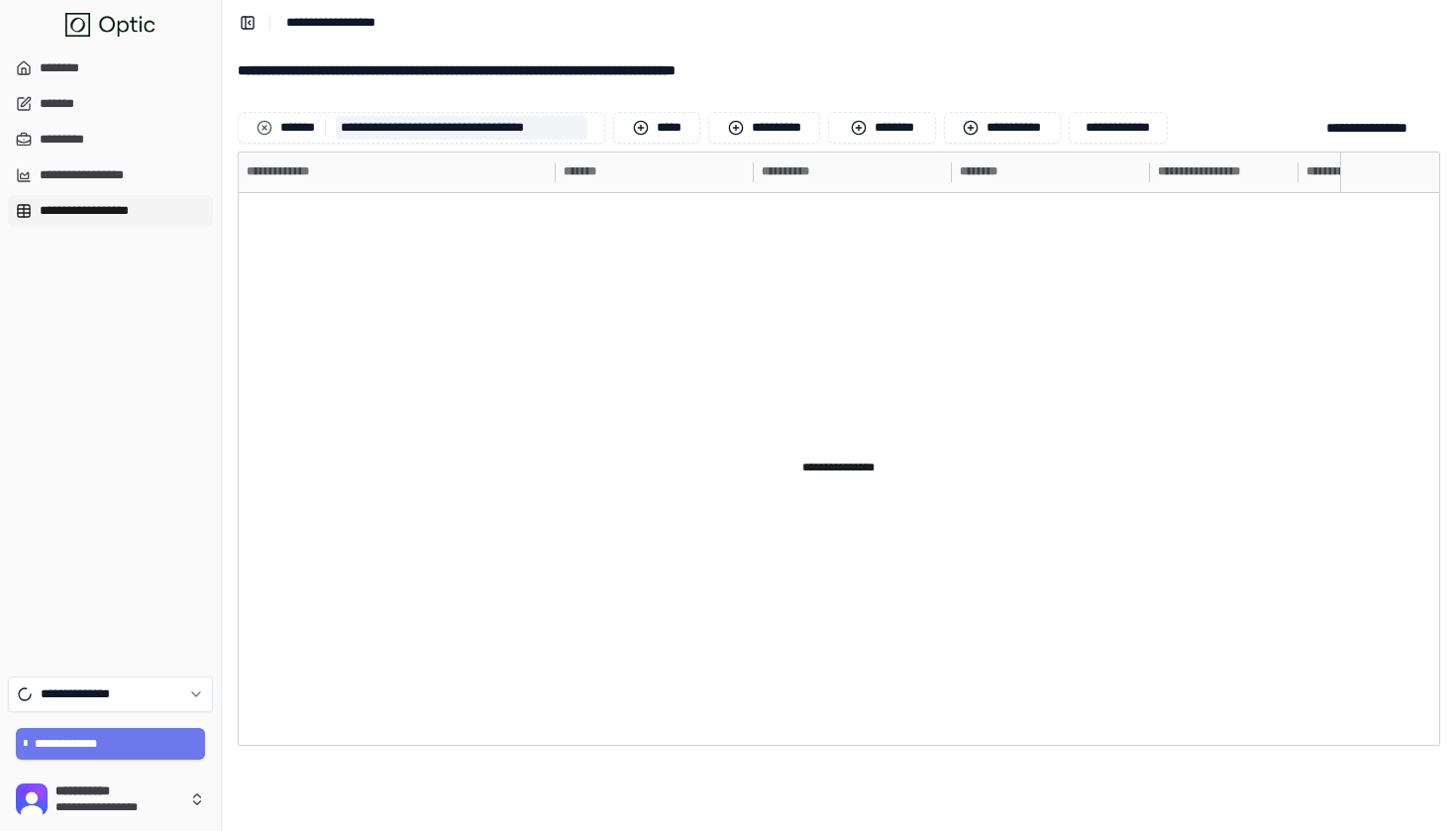 click on "**********" at bounding box center (110, 357) 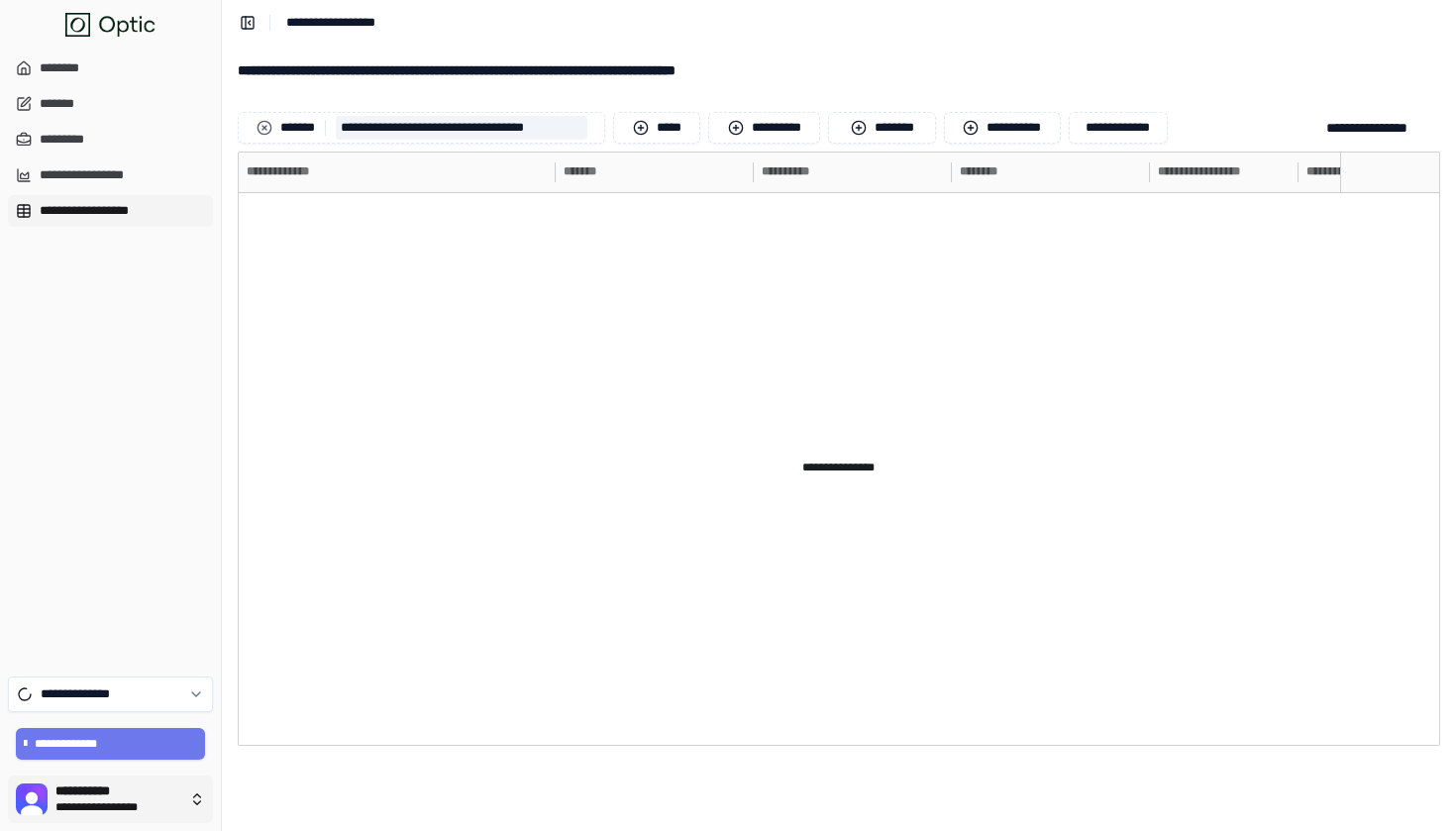 click on "**********" at bounding box center [728, 415] 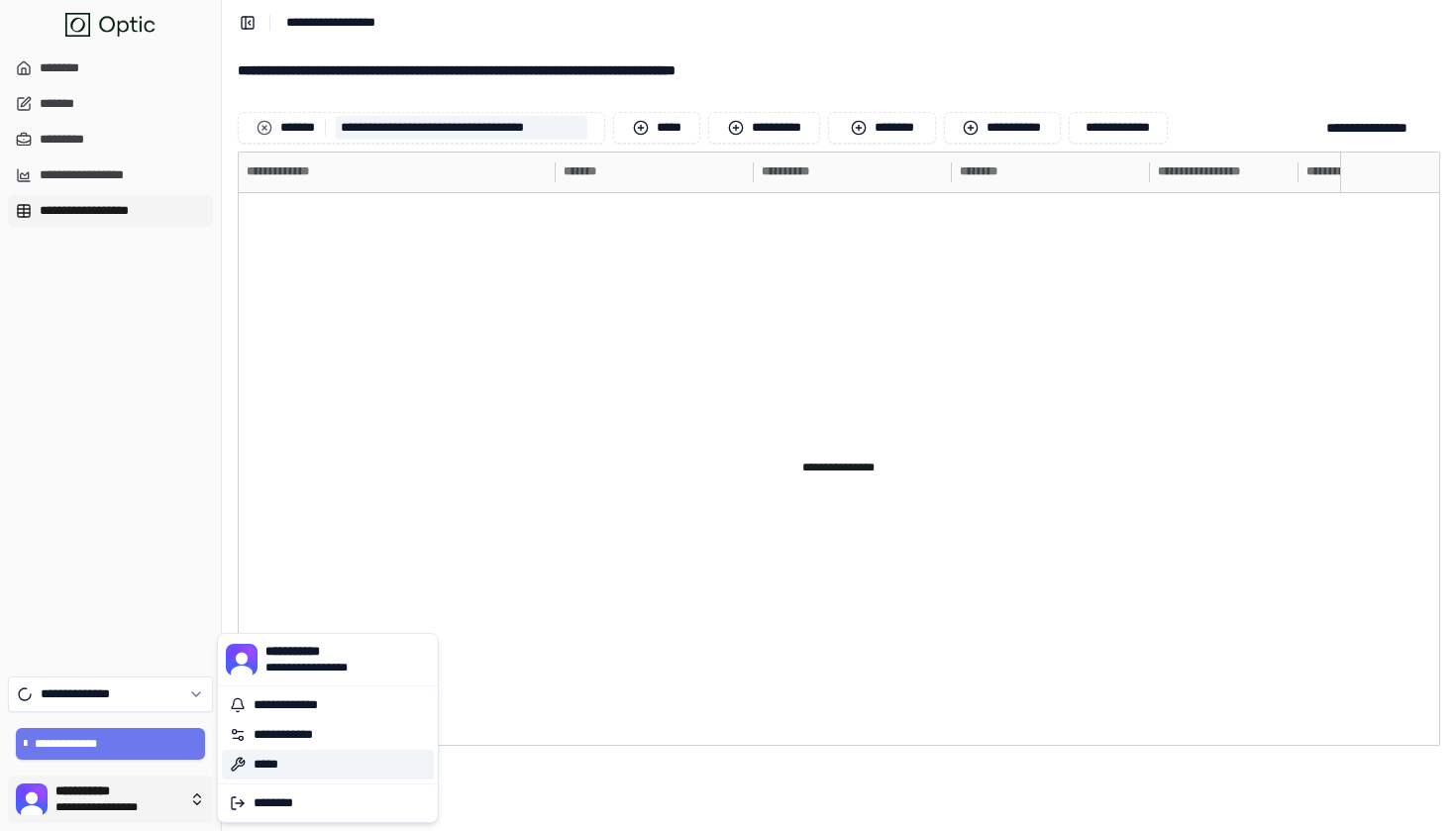 click on "*****" at bounding box center (328, 765) 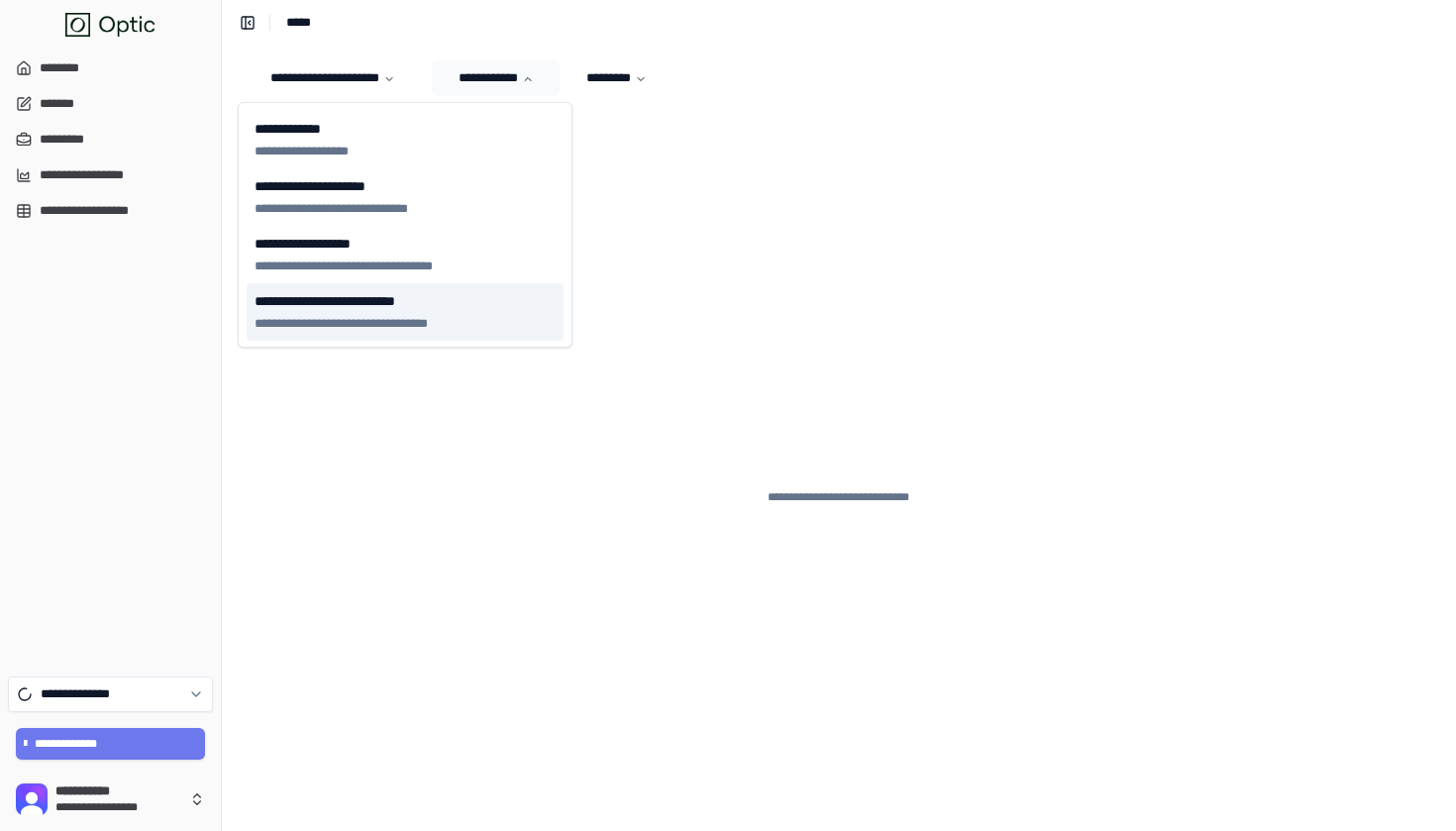 click on "**********" at bounding box center (405, 324) 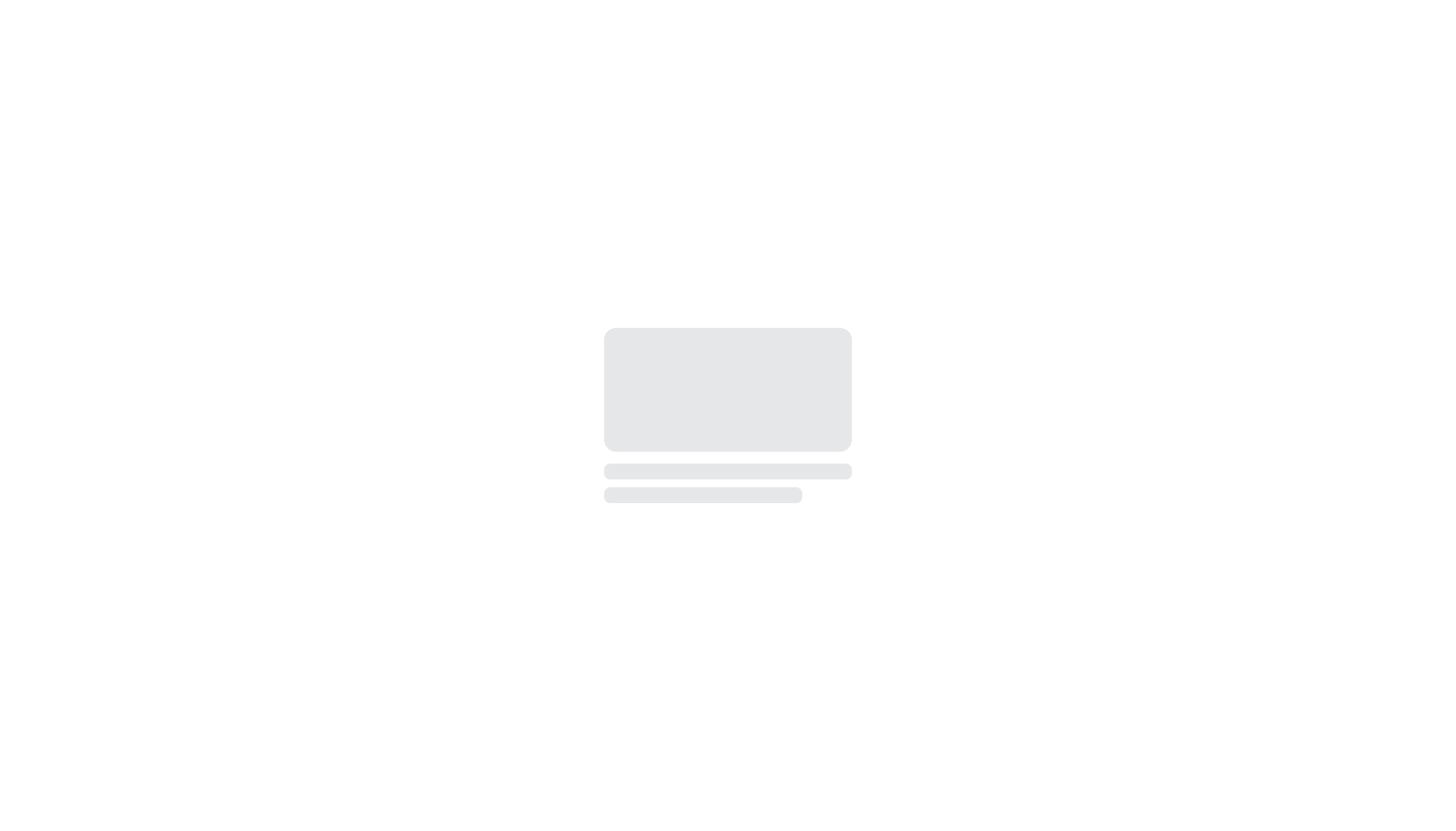 scroll, scrollTop: 0, scrollLeft: 0, axis: both 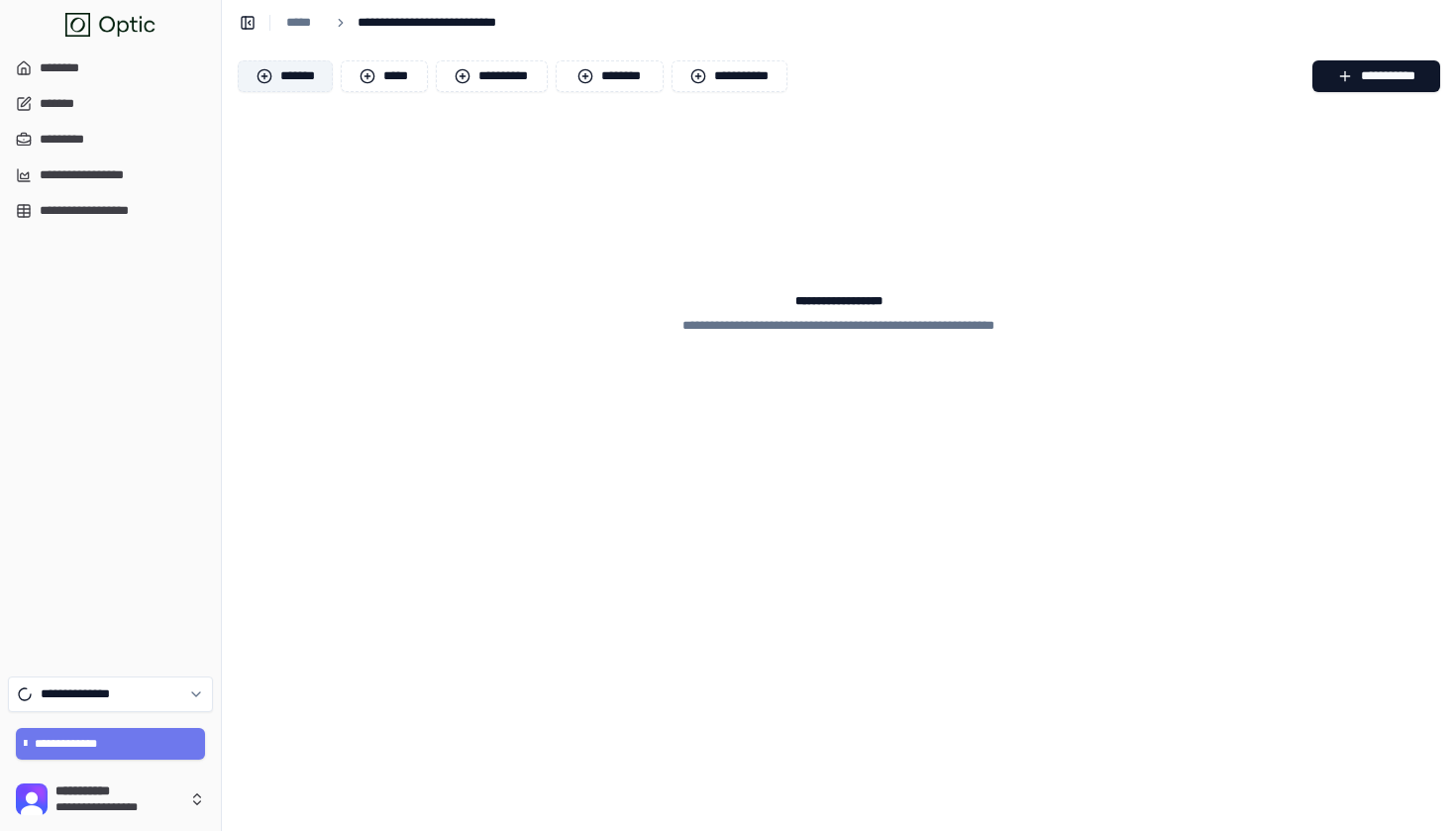click on "*******" at bounding box center [285, 76] 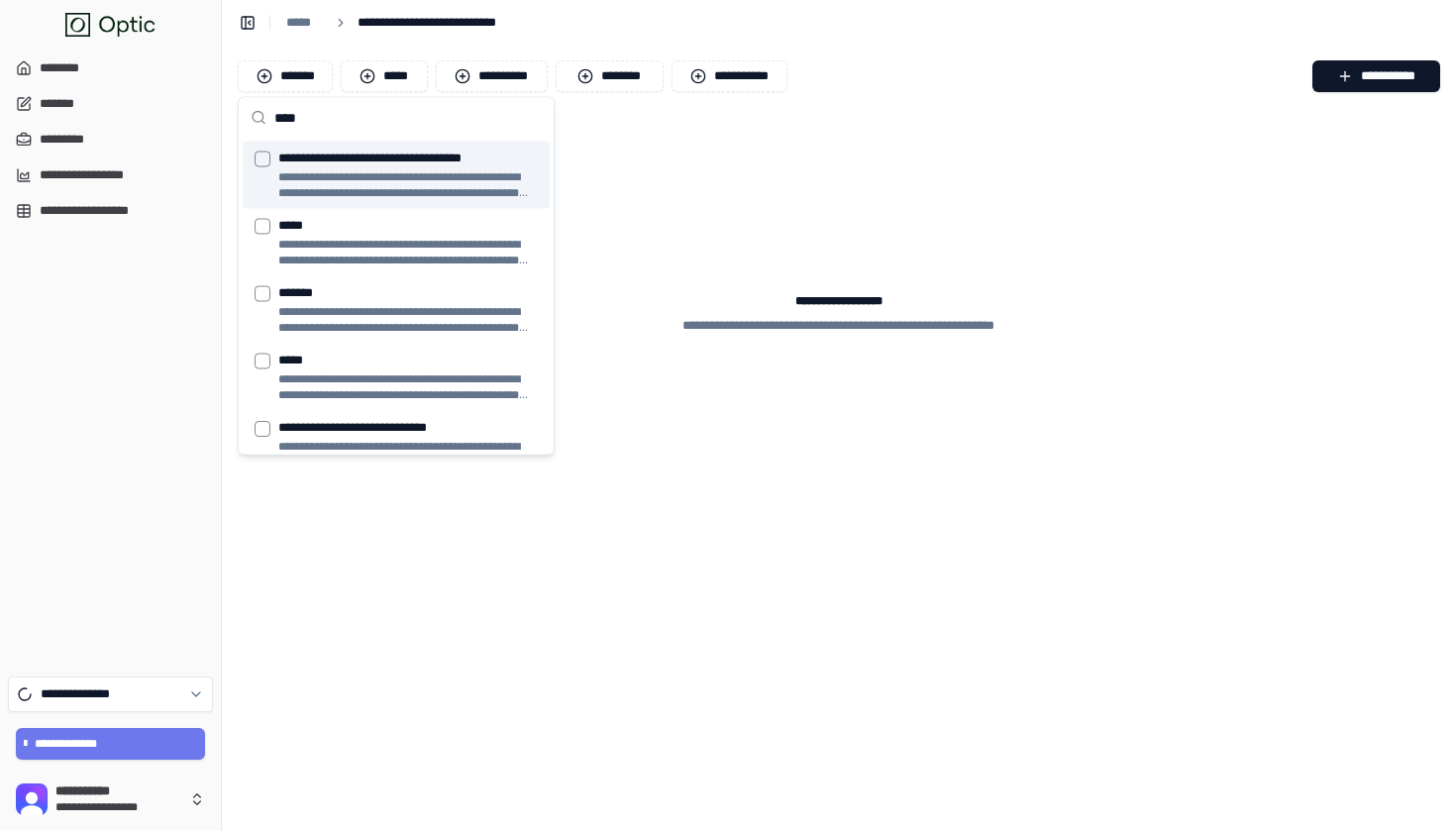 type on "****" 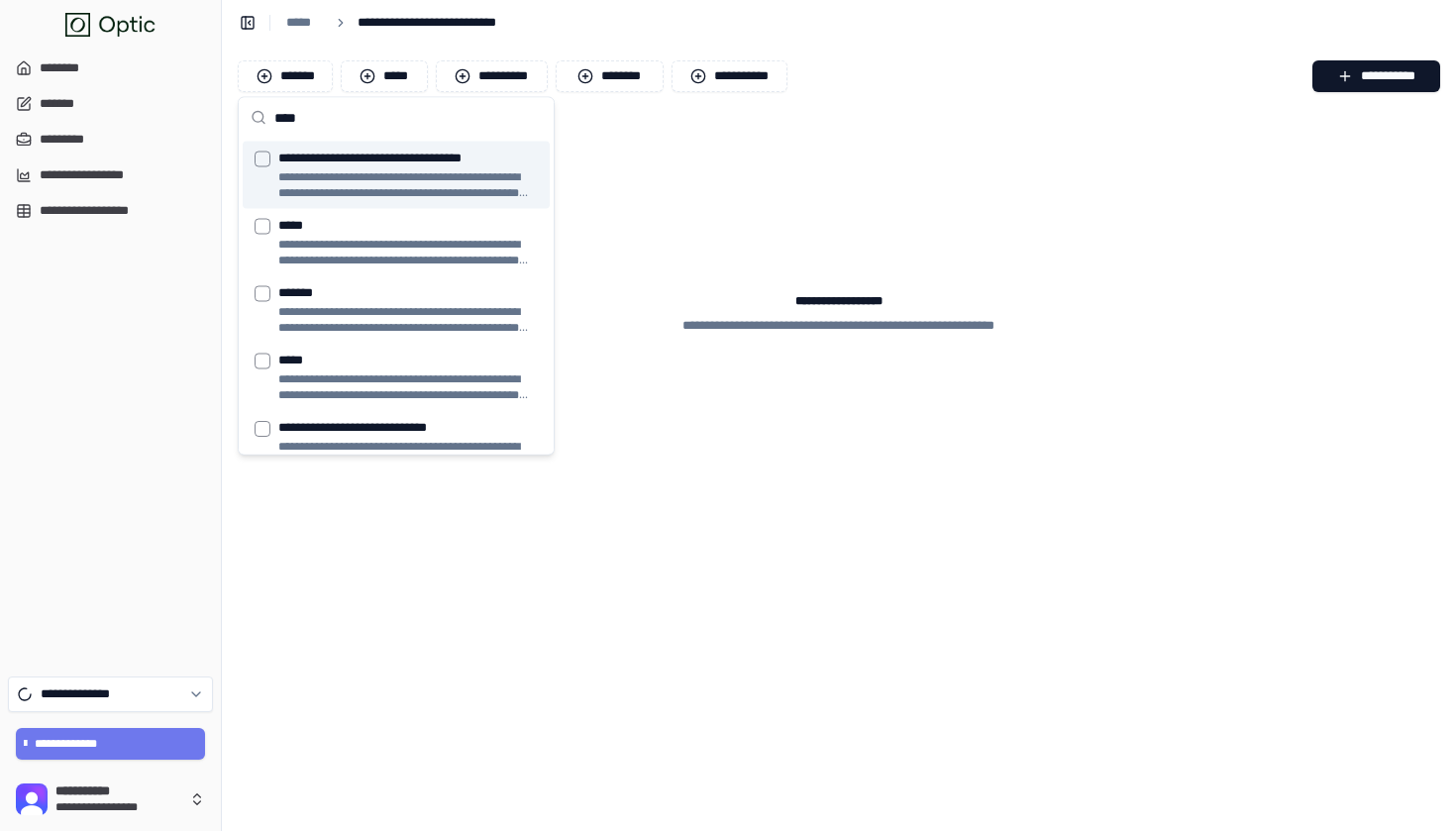 click at bounding box center (408, 185) 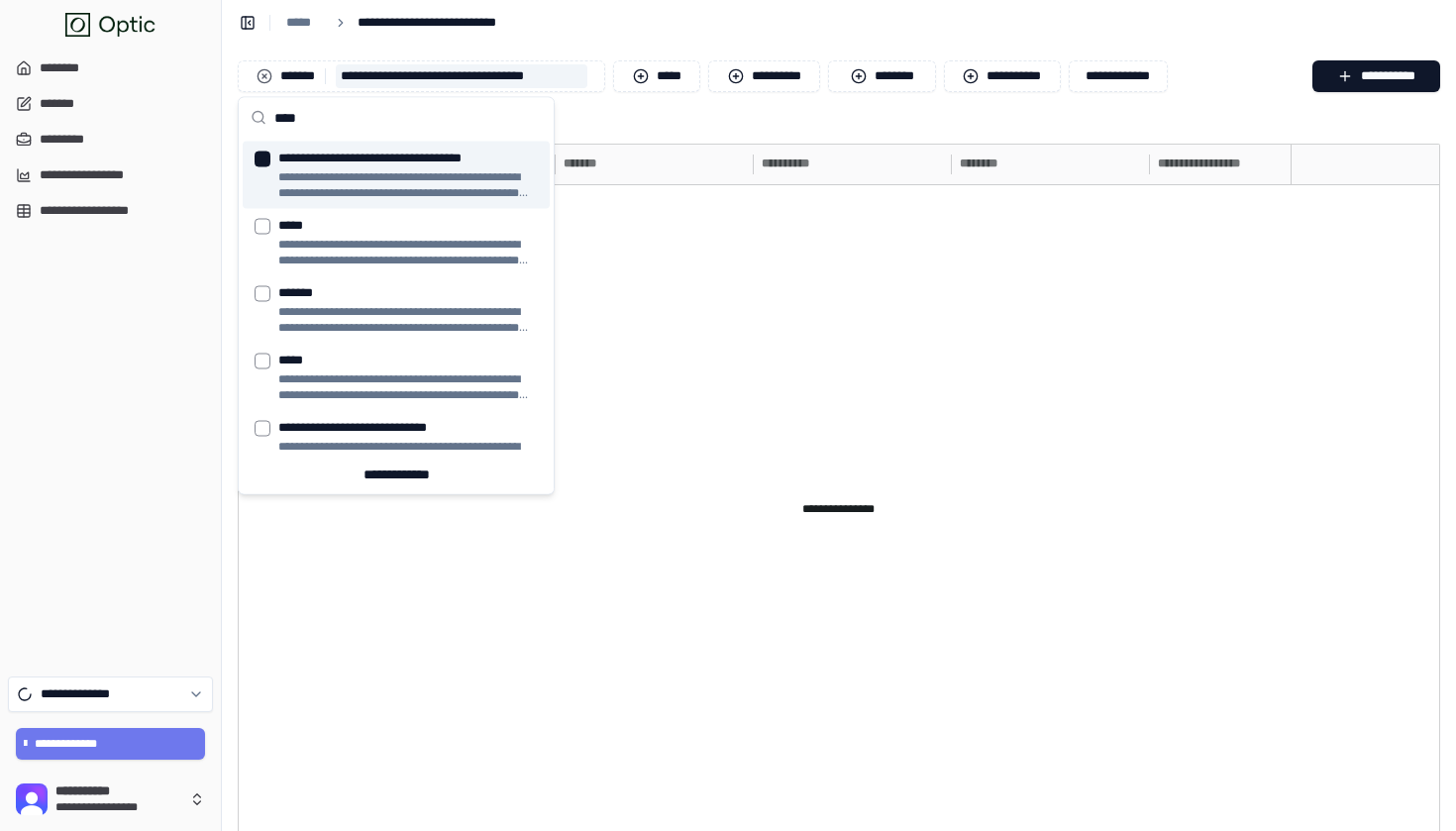 click on "**********" at bounding box center [839, 22] 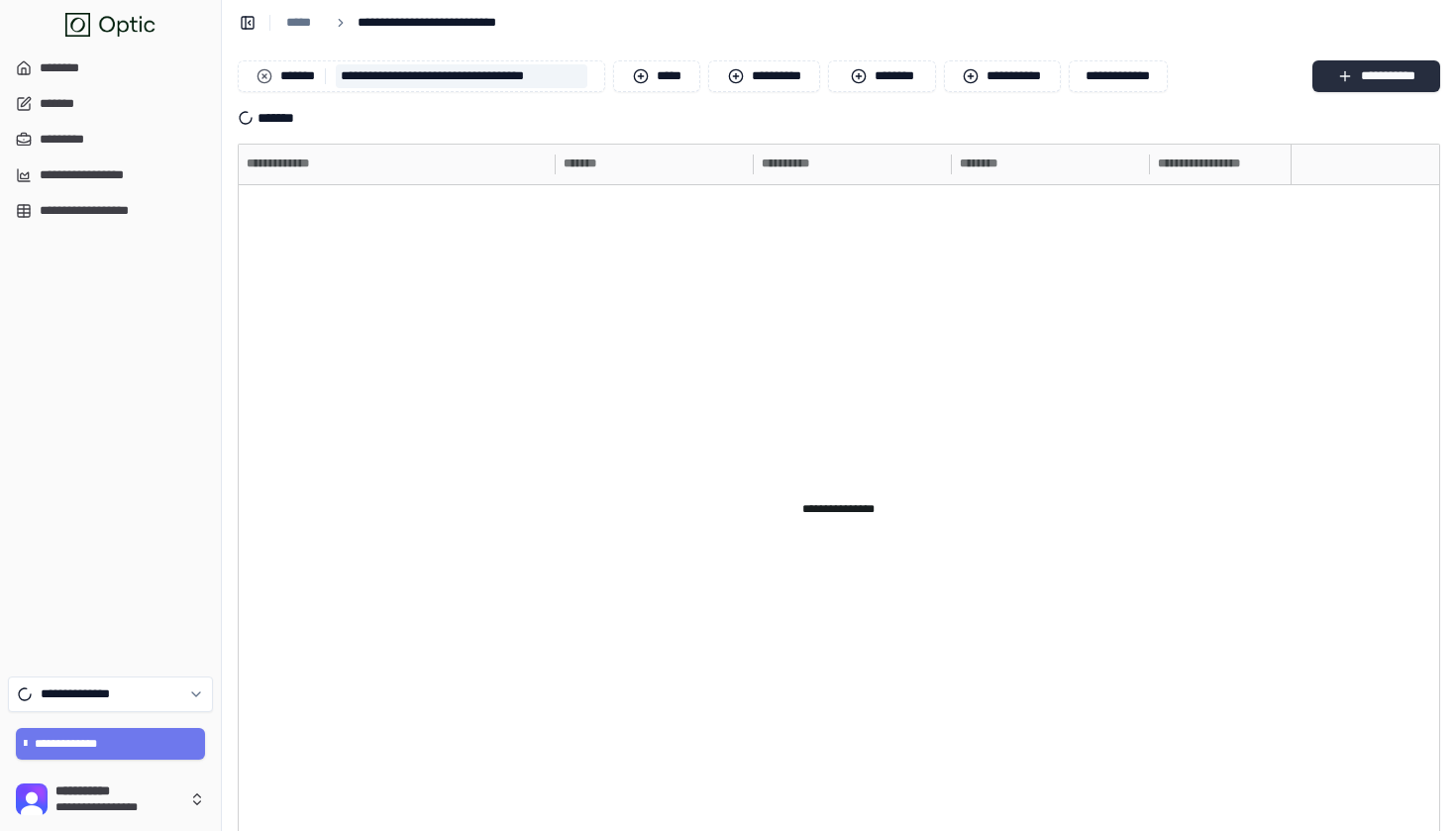 click on "**********" at bounding box center (1376, 76) 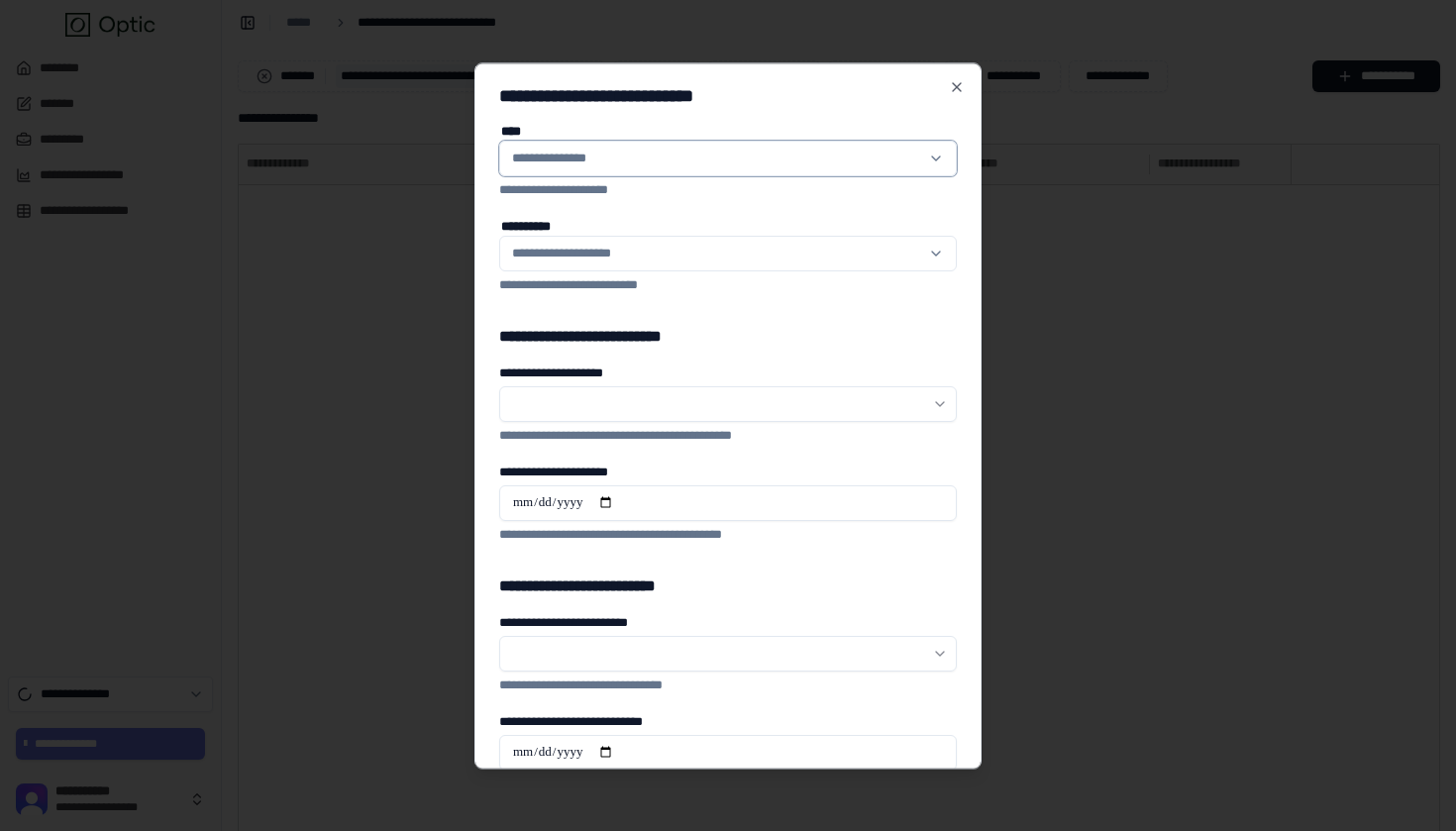 paste 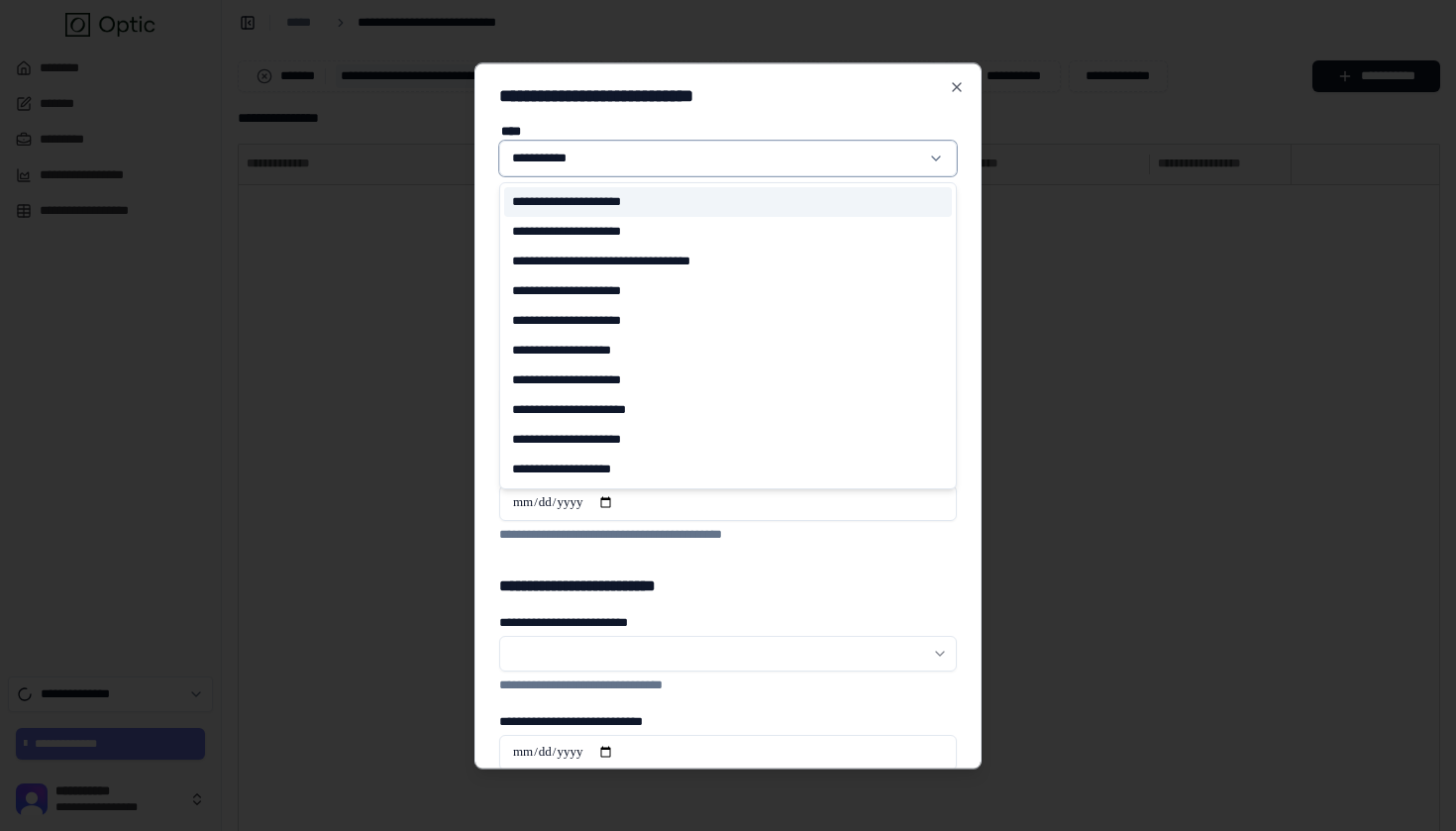 click on "**********" at bounding box center (728, 202) 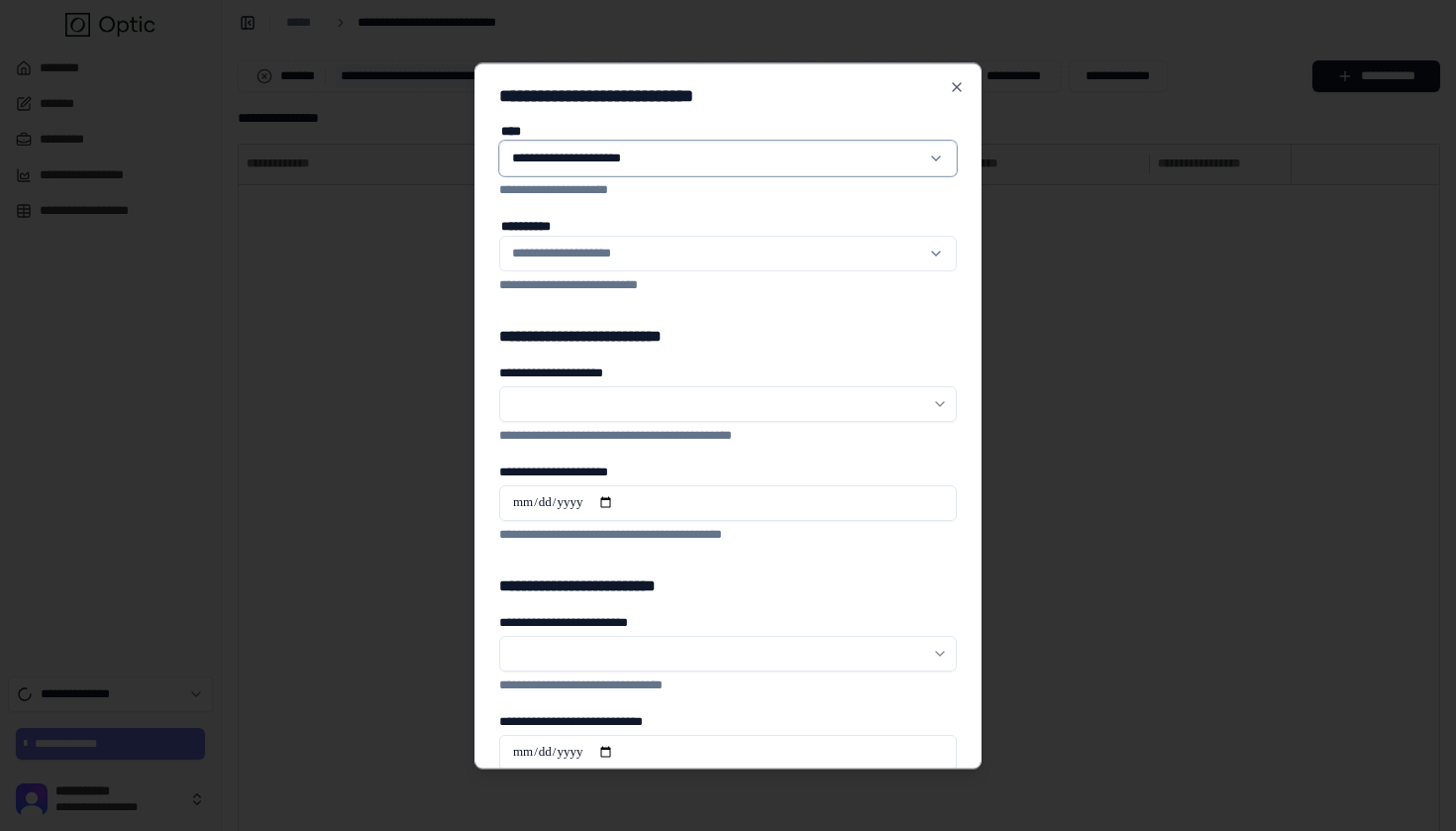 click on "**********" at bounding box center (716, 254) 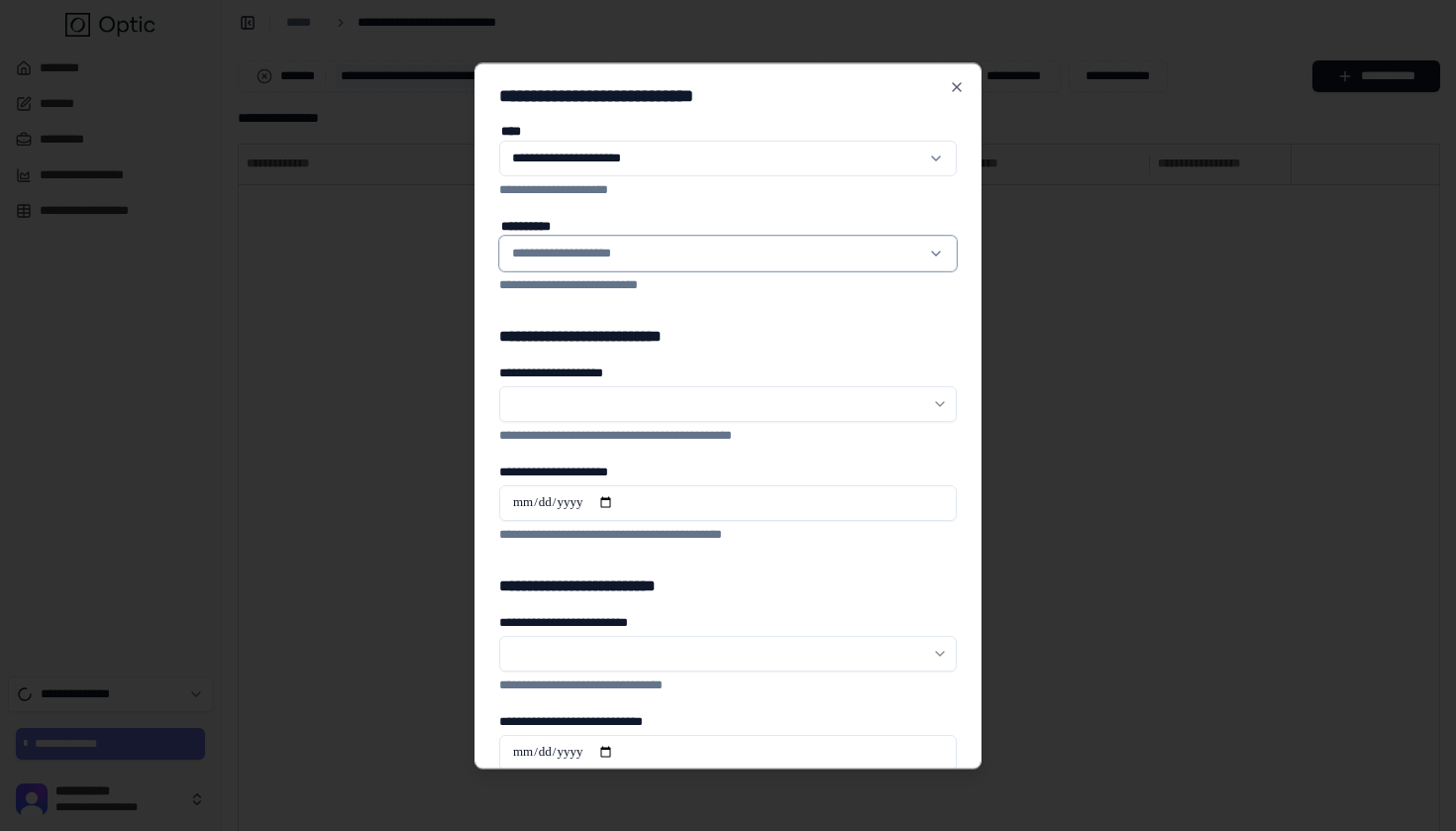 paste 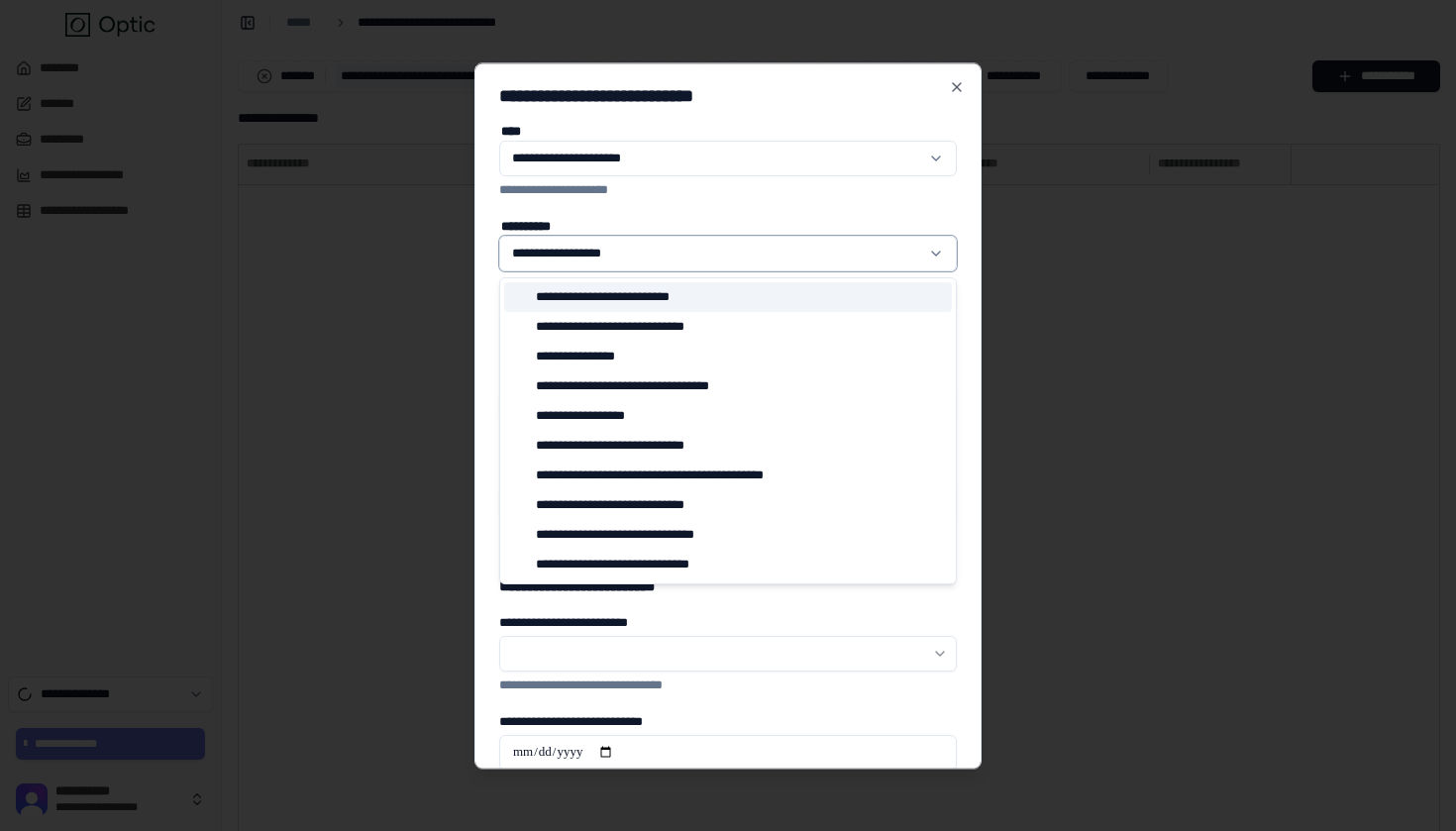 click on "**********" at bounding box center (615, 297) 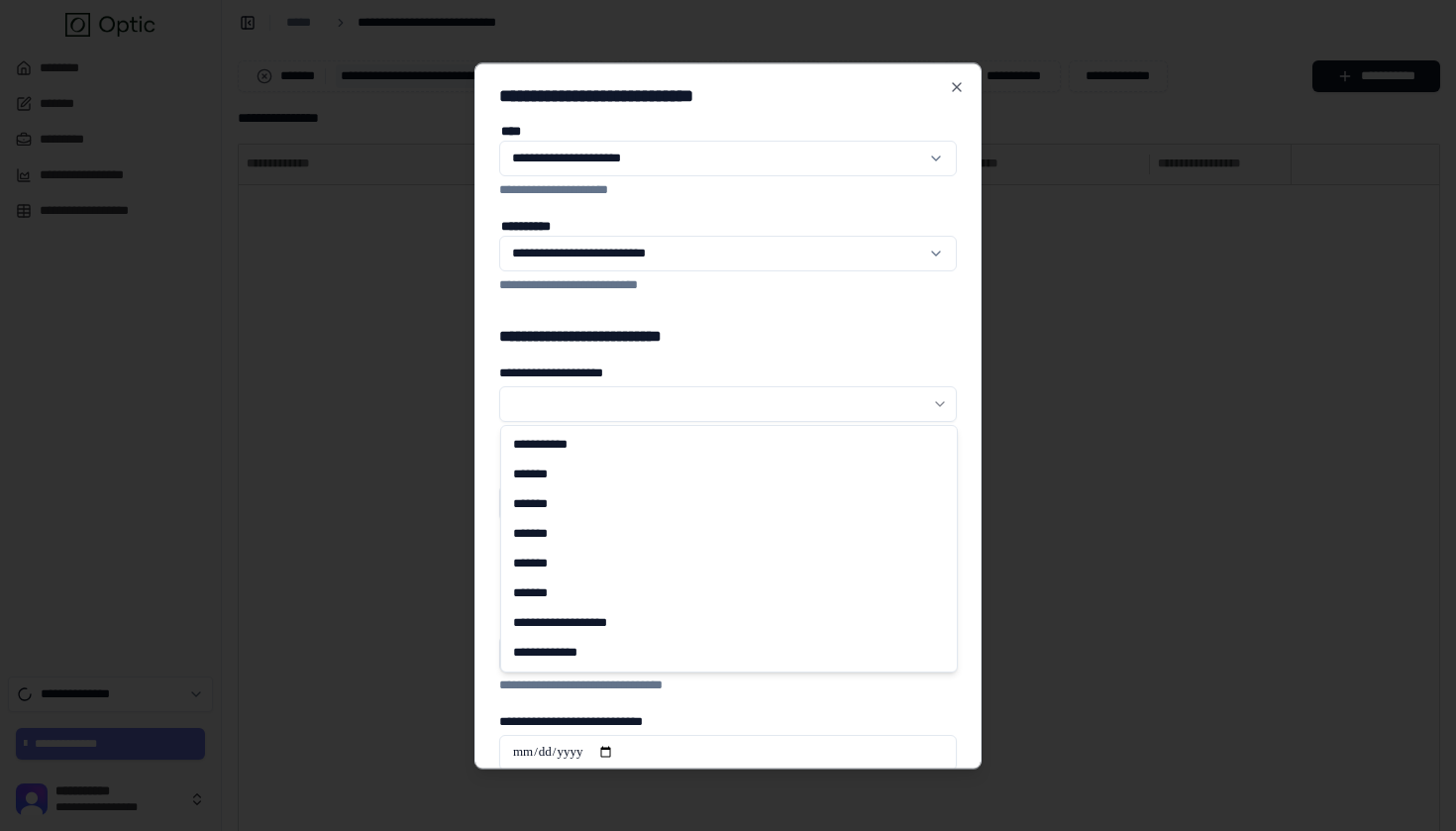click on "**********" at bounding box center [728, 428] 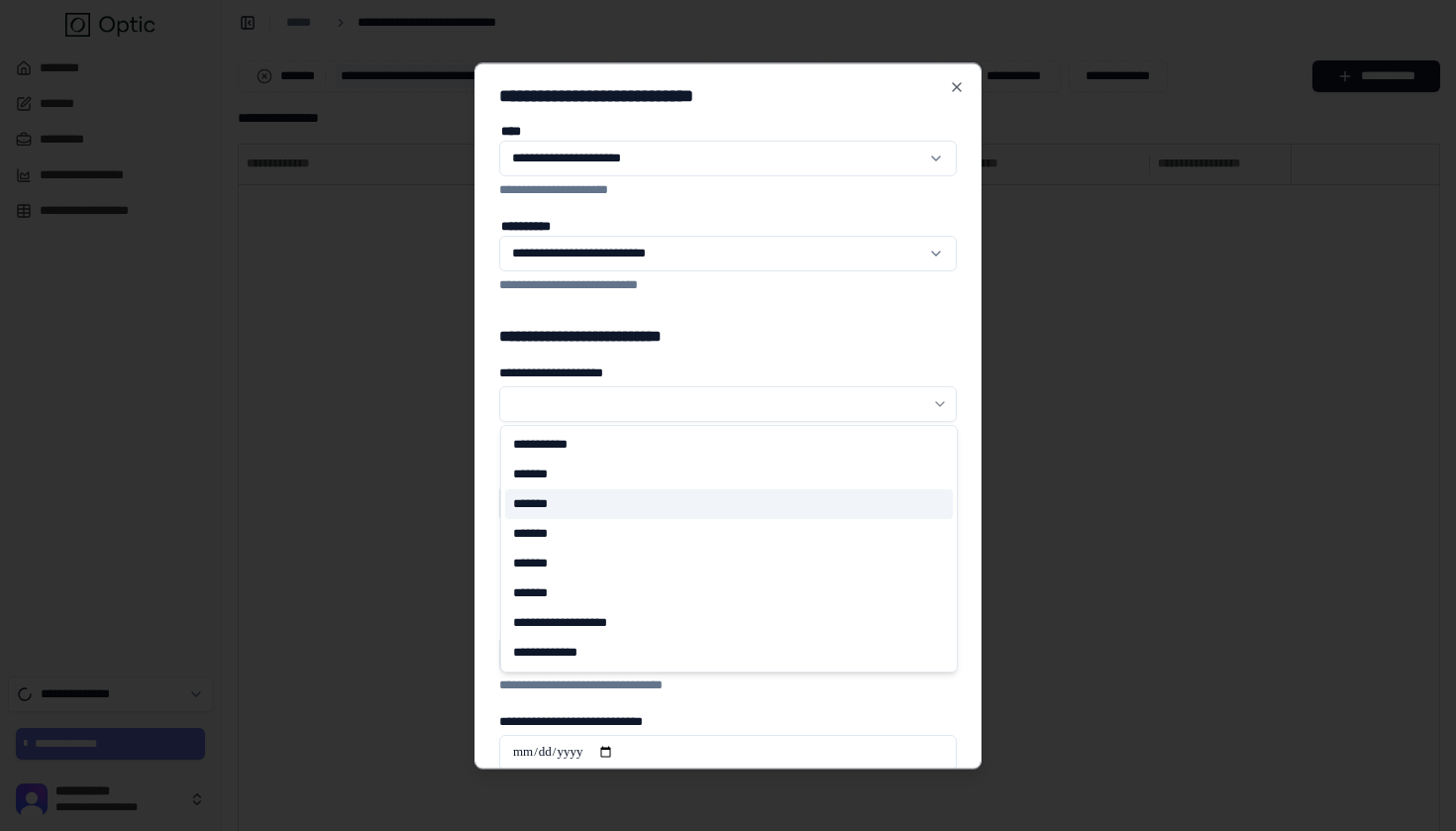 select on "**********" 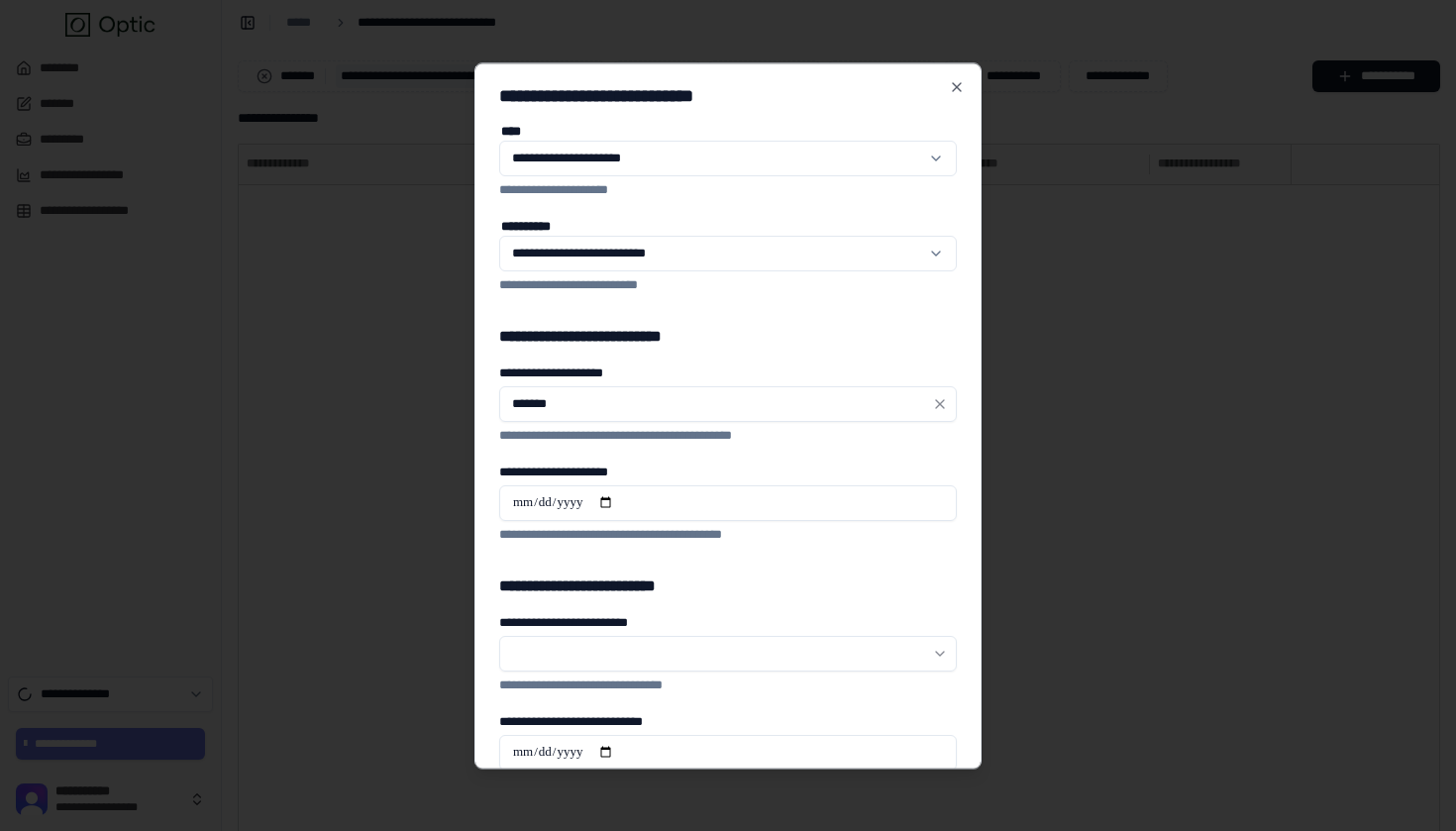 click on "**********" at bounding box center [728, 503] 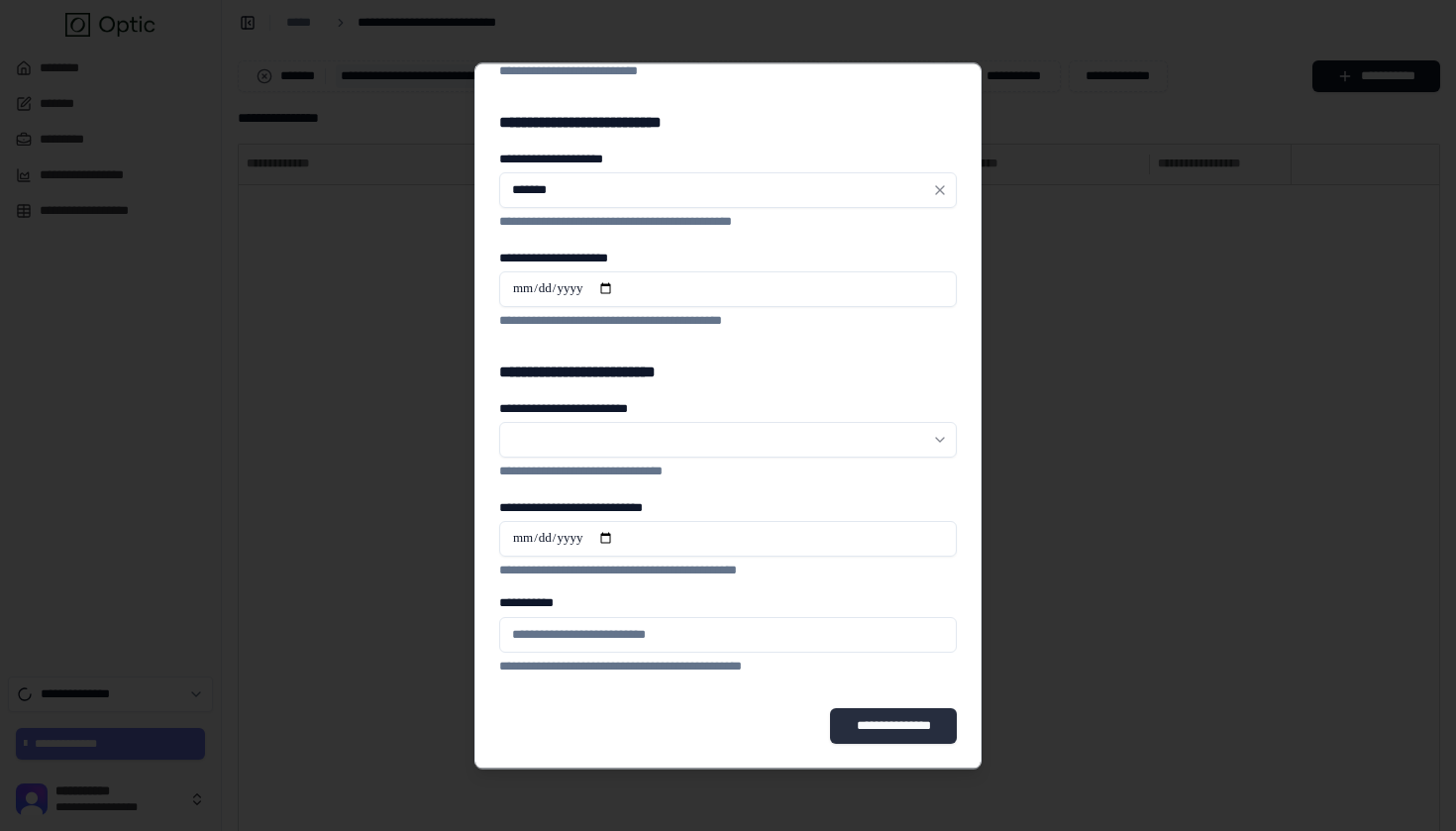 scroll, scrollTop: 214, scrollLeft: 0, axis: vertical 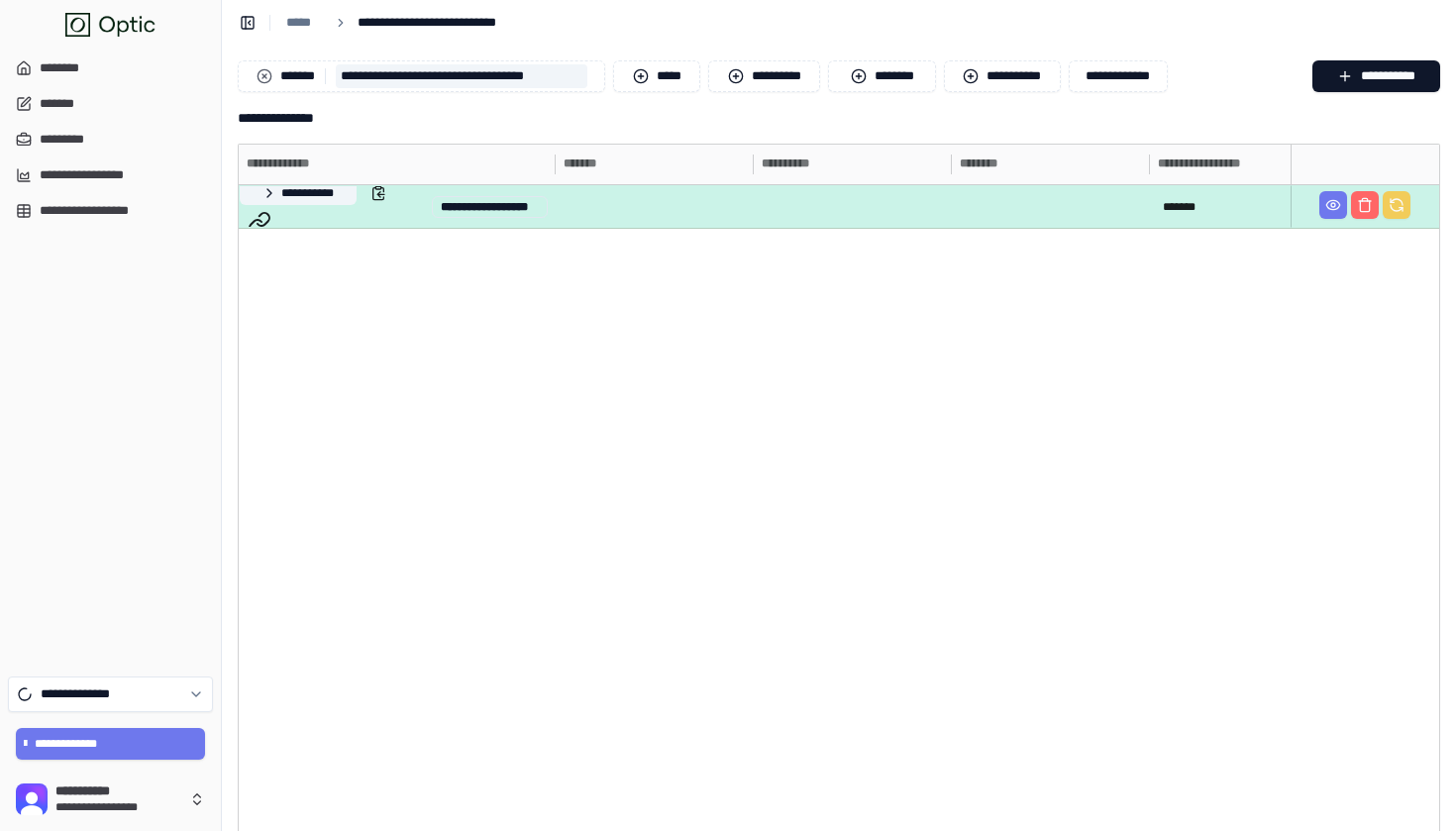 click on "**********" at bounding box center [298, 193] 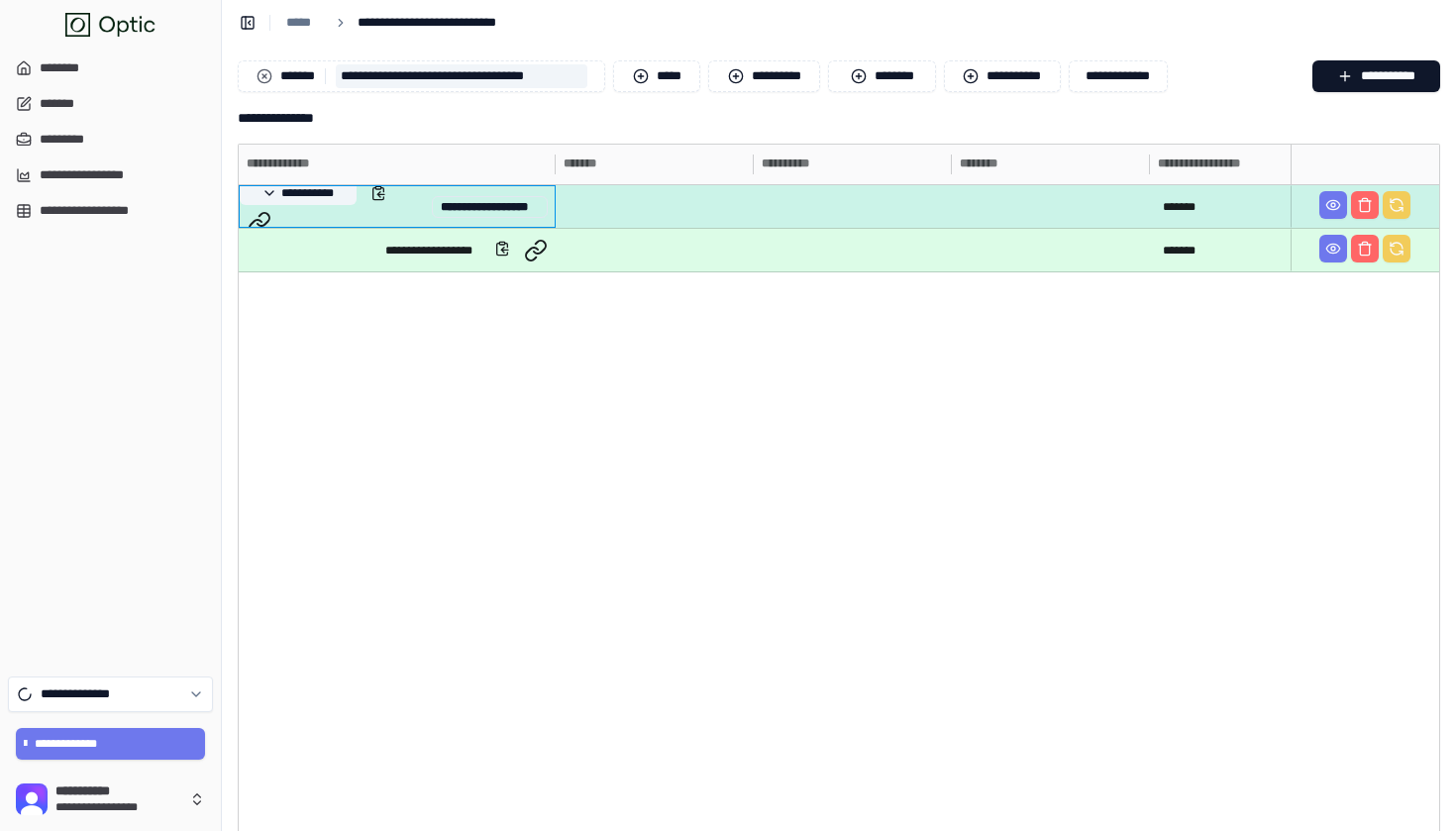 click on "**********" at bounding box center (298, 193) 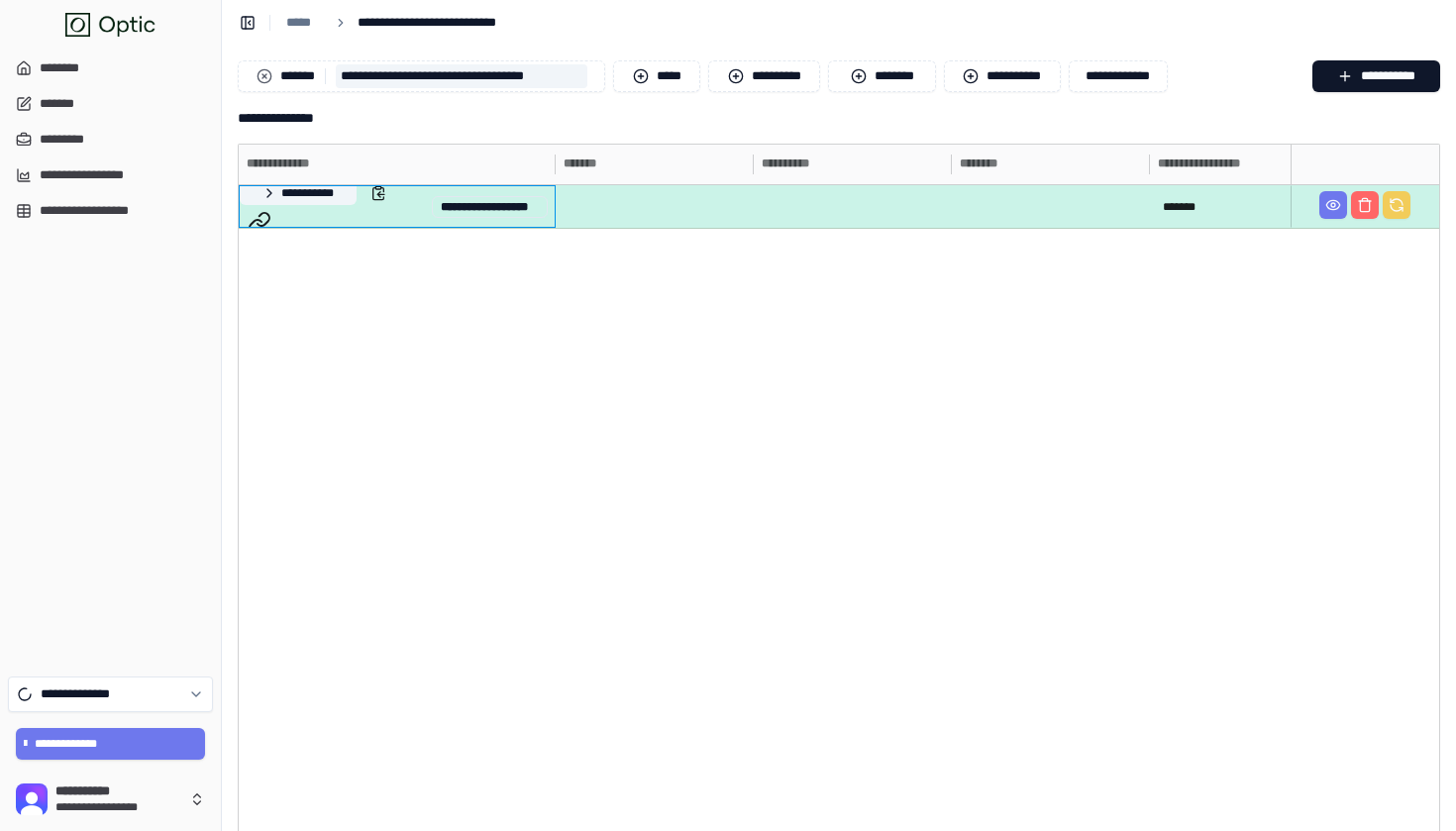 click on "**********" at bounding box center (298, 193) 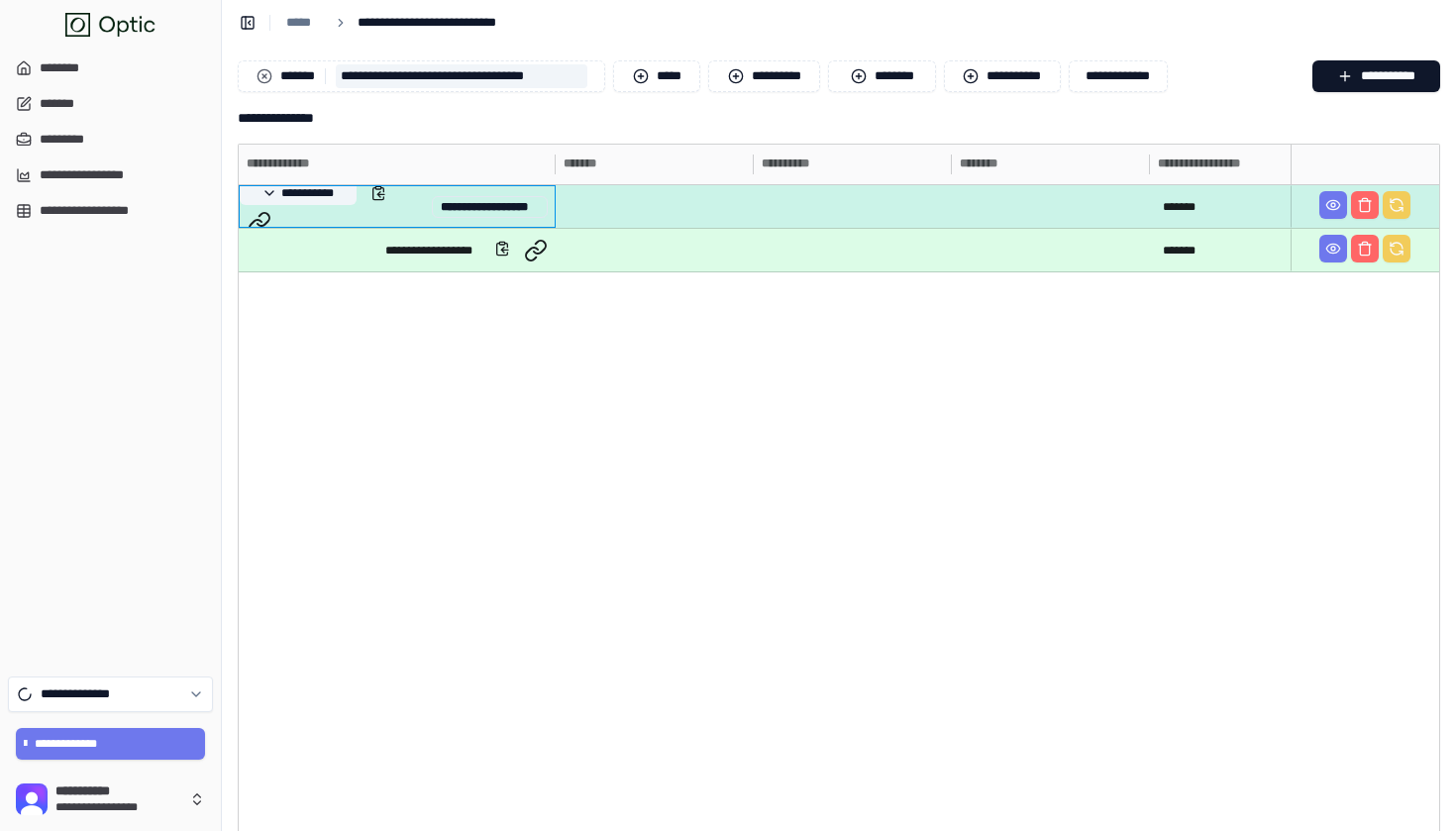 click on "**********" at bounding box center (298, 193) 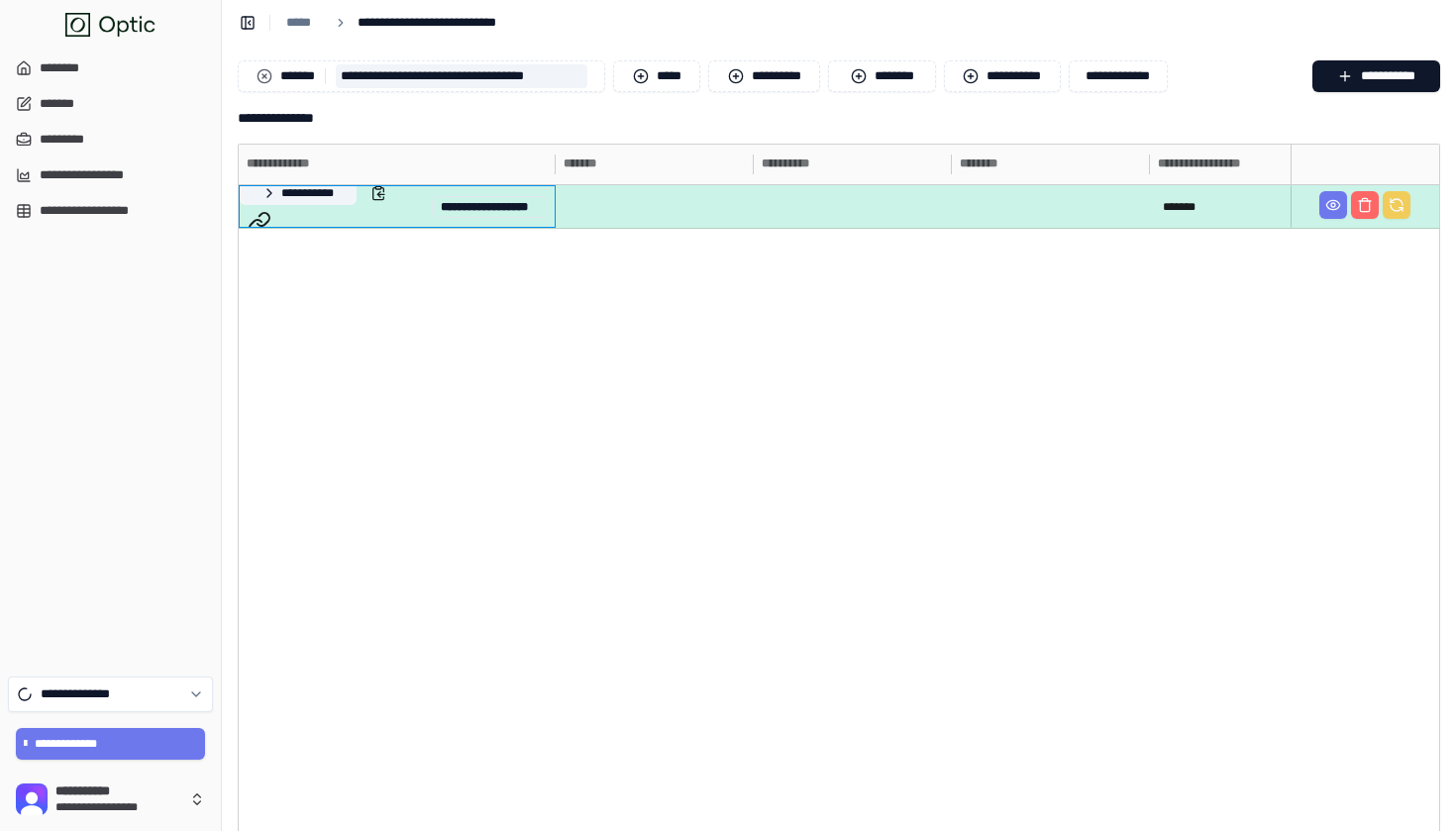 click on "**********" at bounding box center (298, 193) 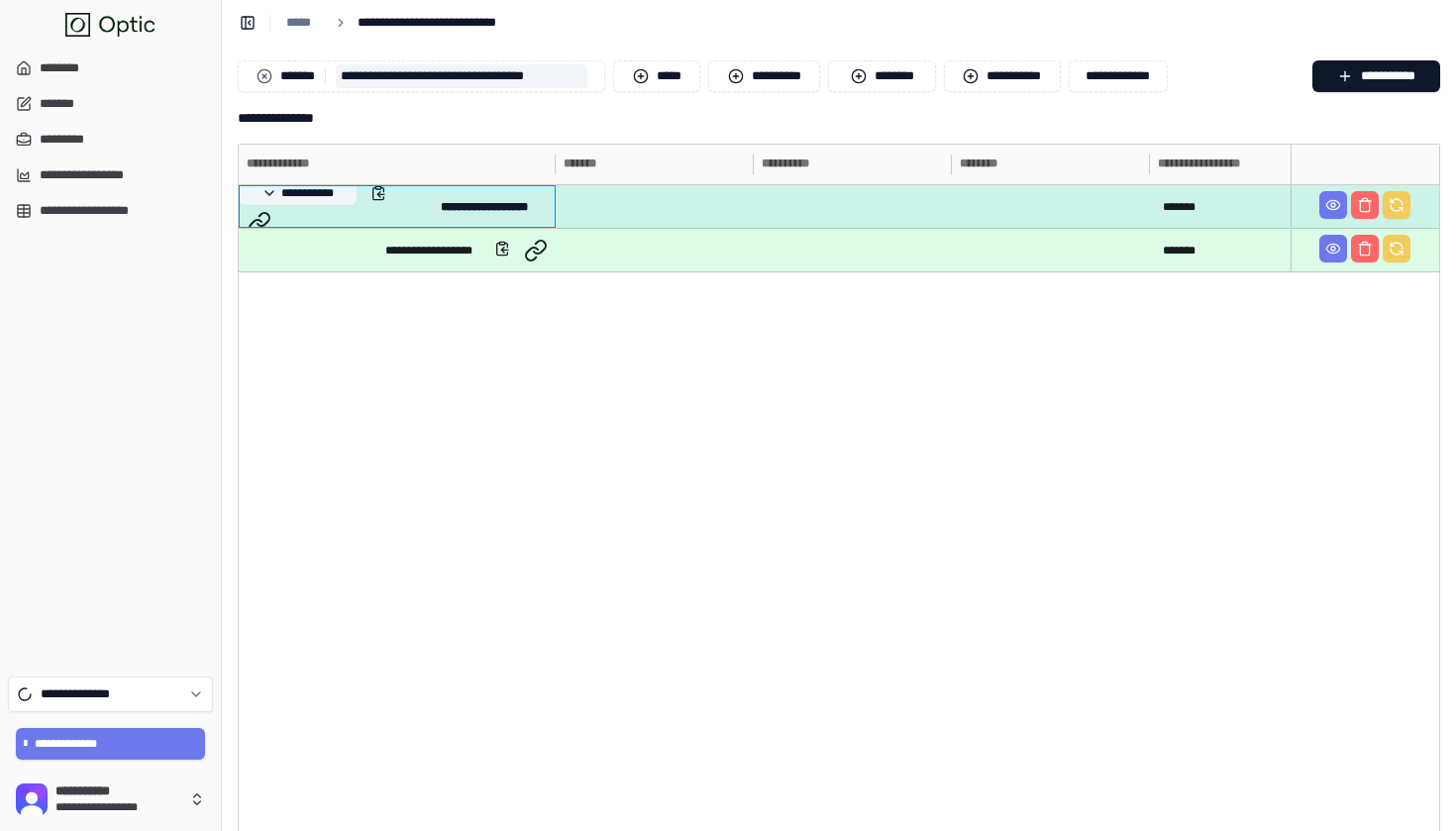 click on "**********" at bounding box center (298, 193) 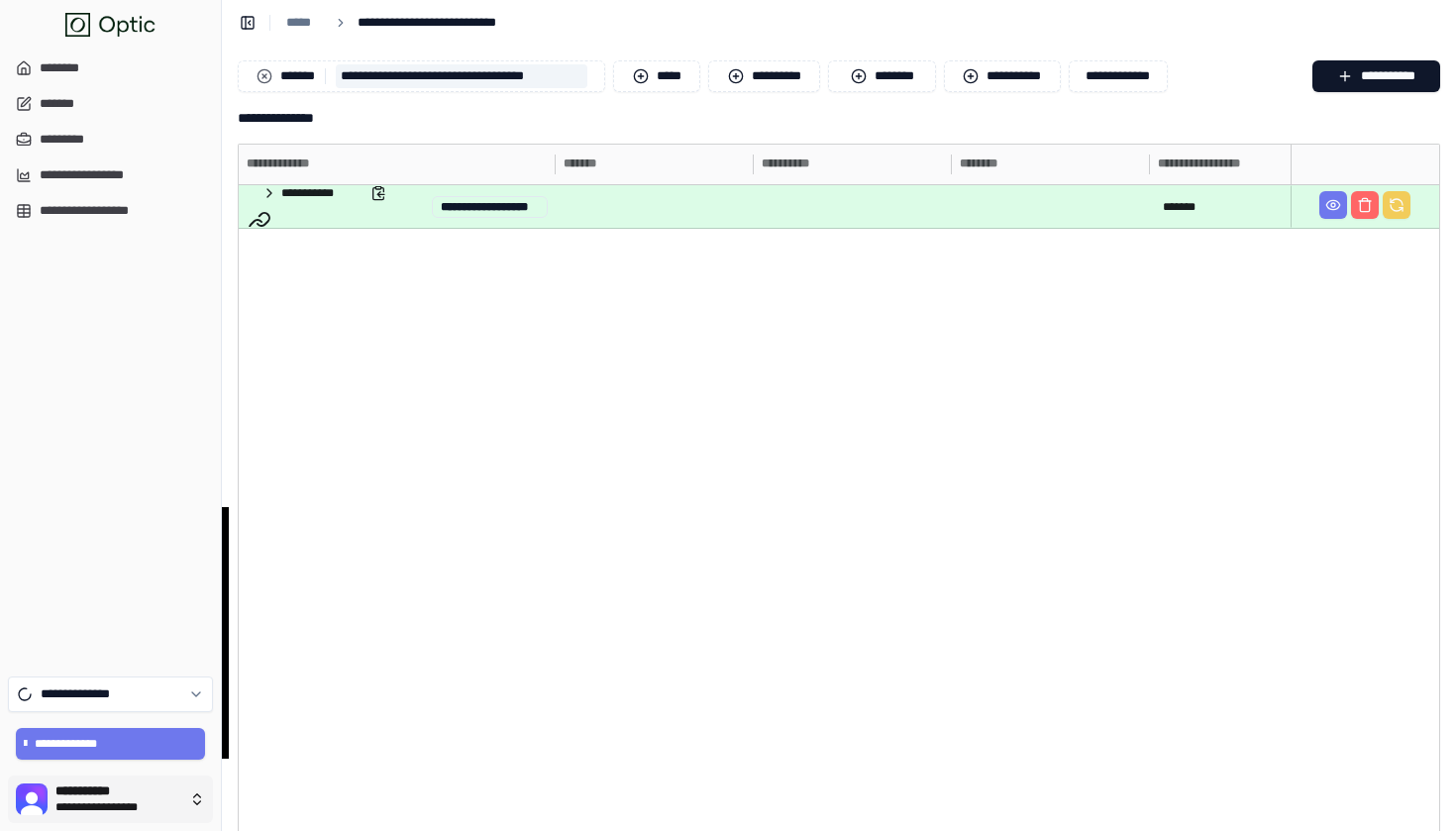 click on "**********" at bounding box center (728, 428) 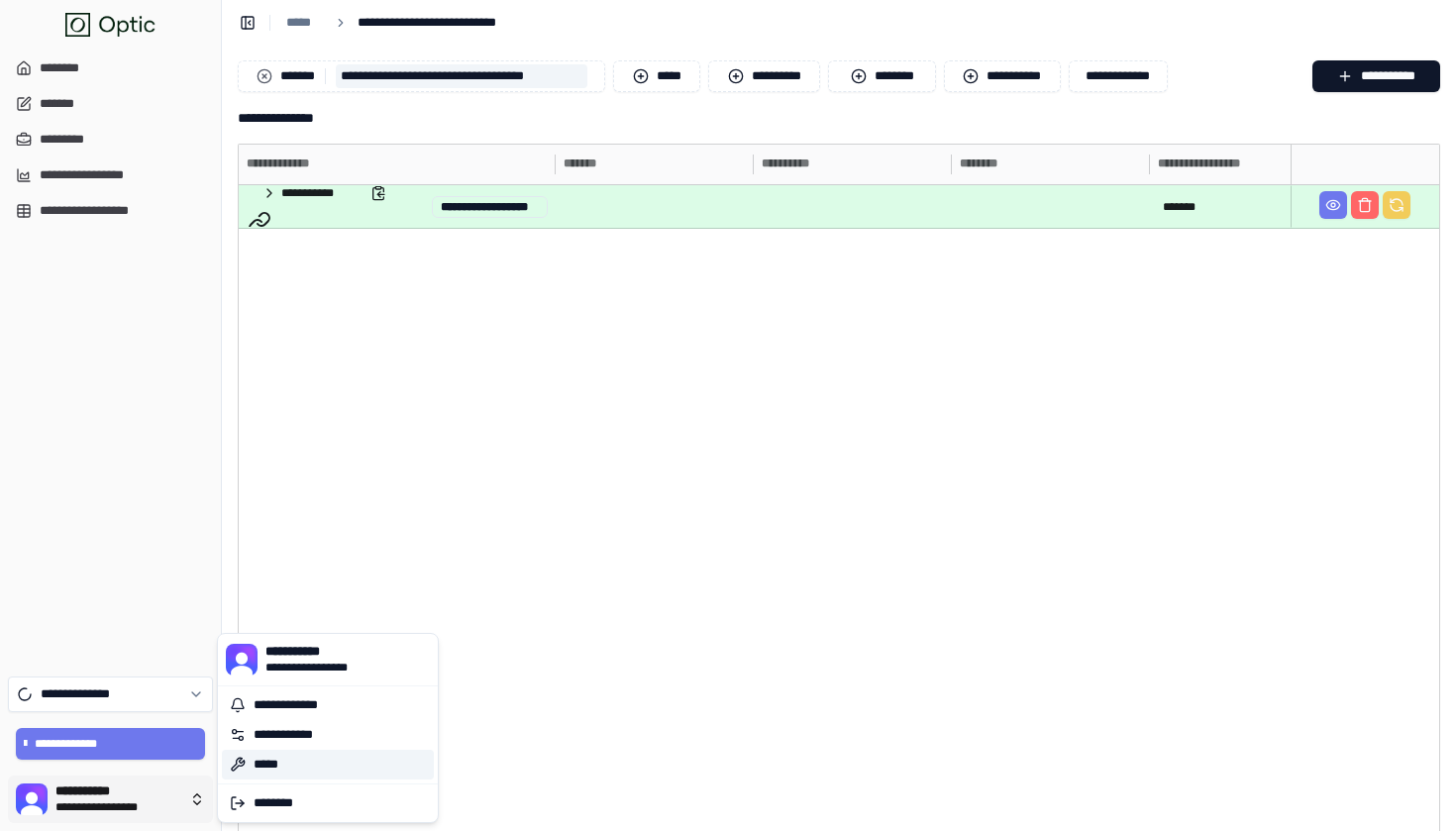 click on "*****" at bounding box center [328, 765] 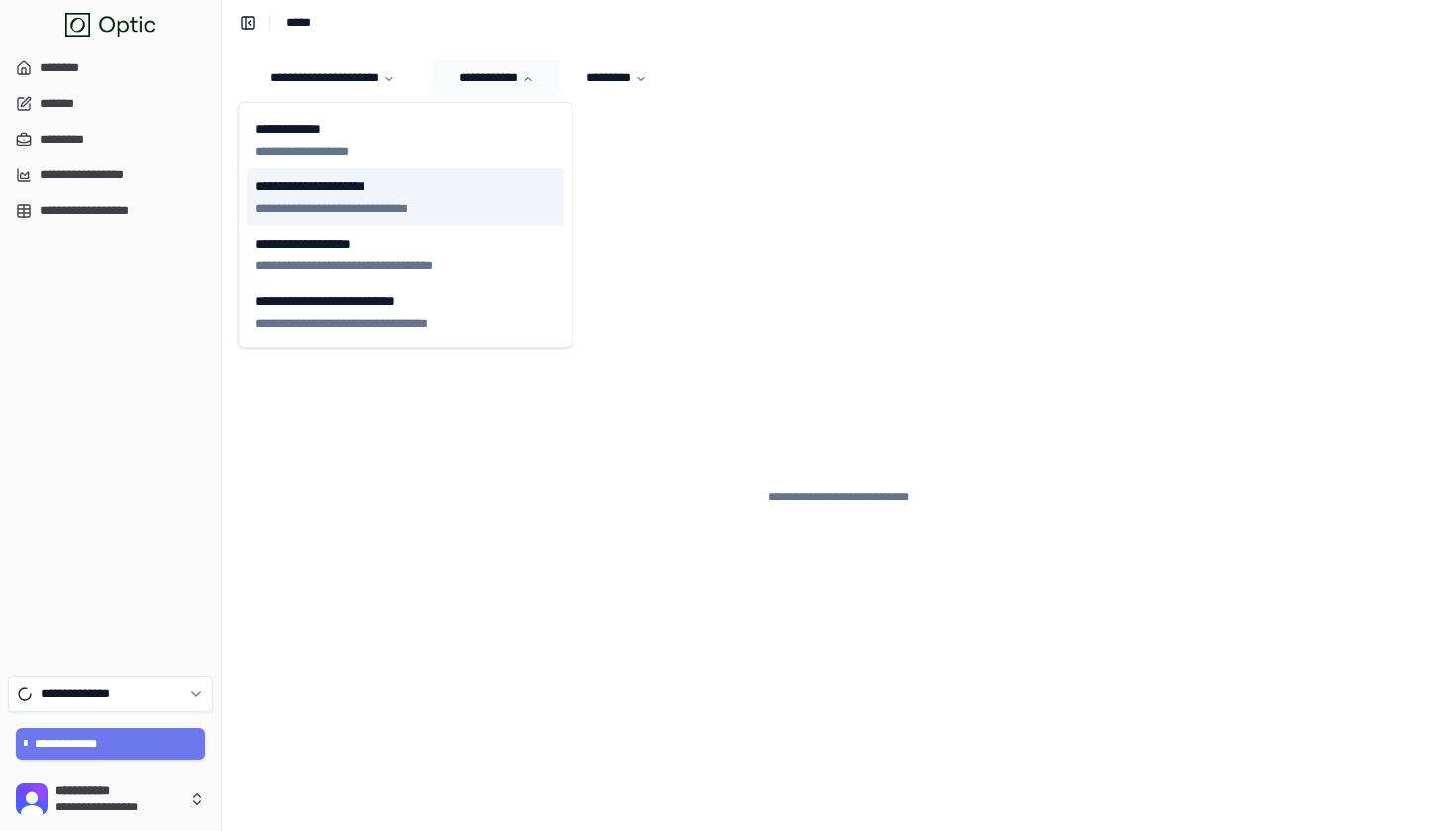 click on "**********" at bounding box center (405, 197) 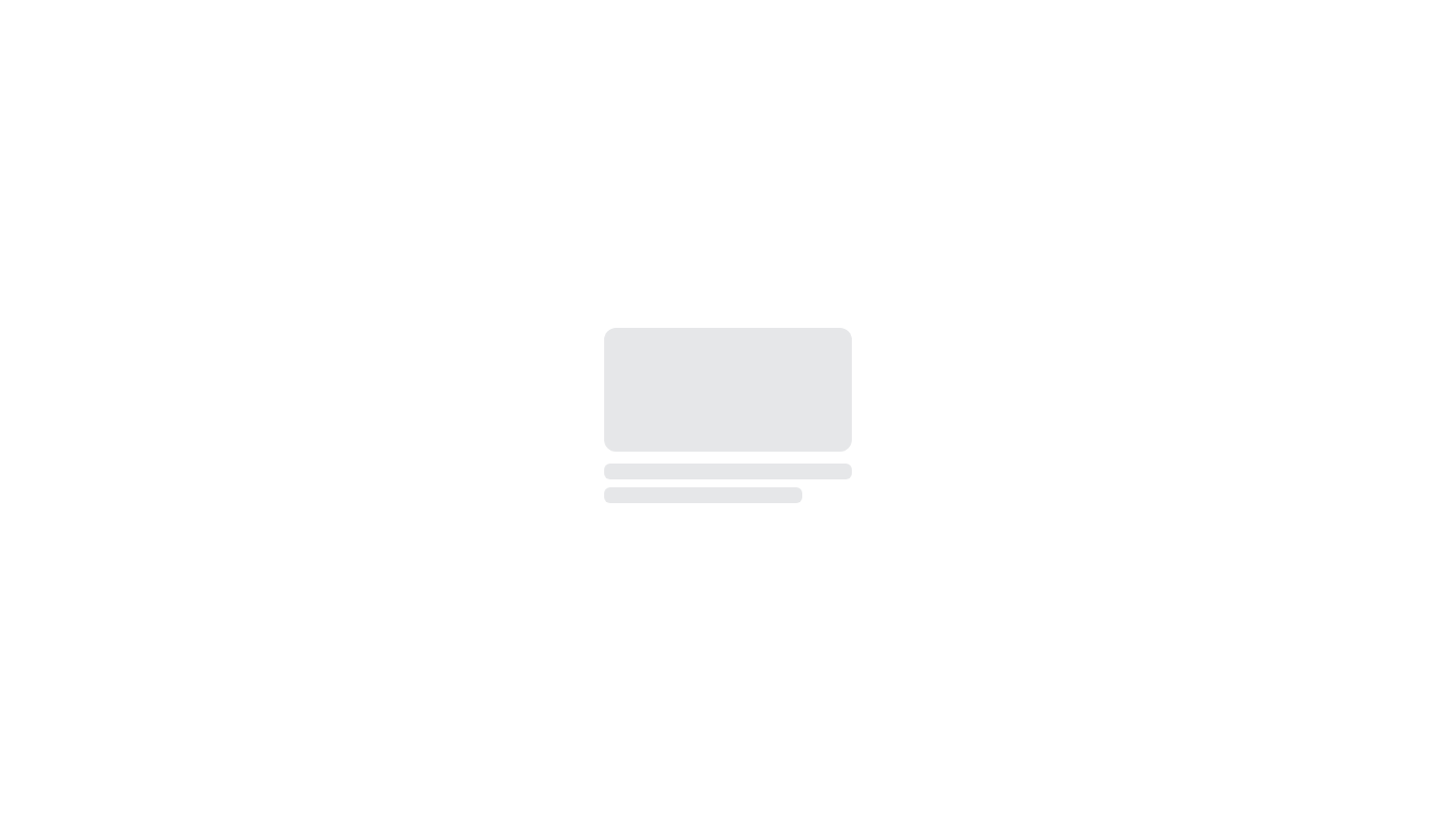 scroll, scrollTop: 0, scrollLeft: 0, axis: both 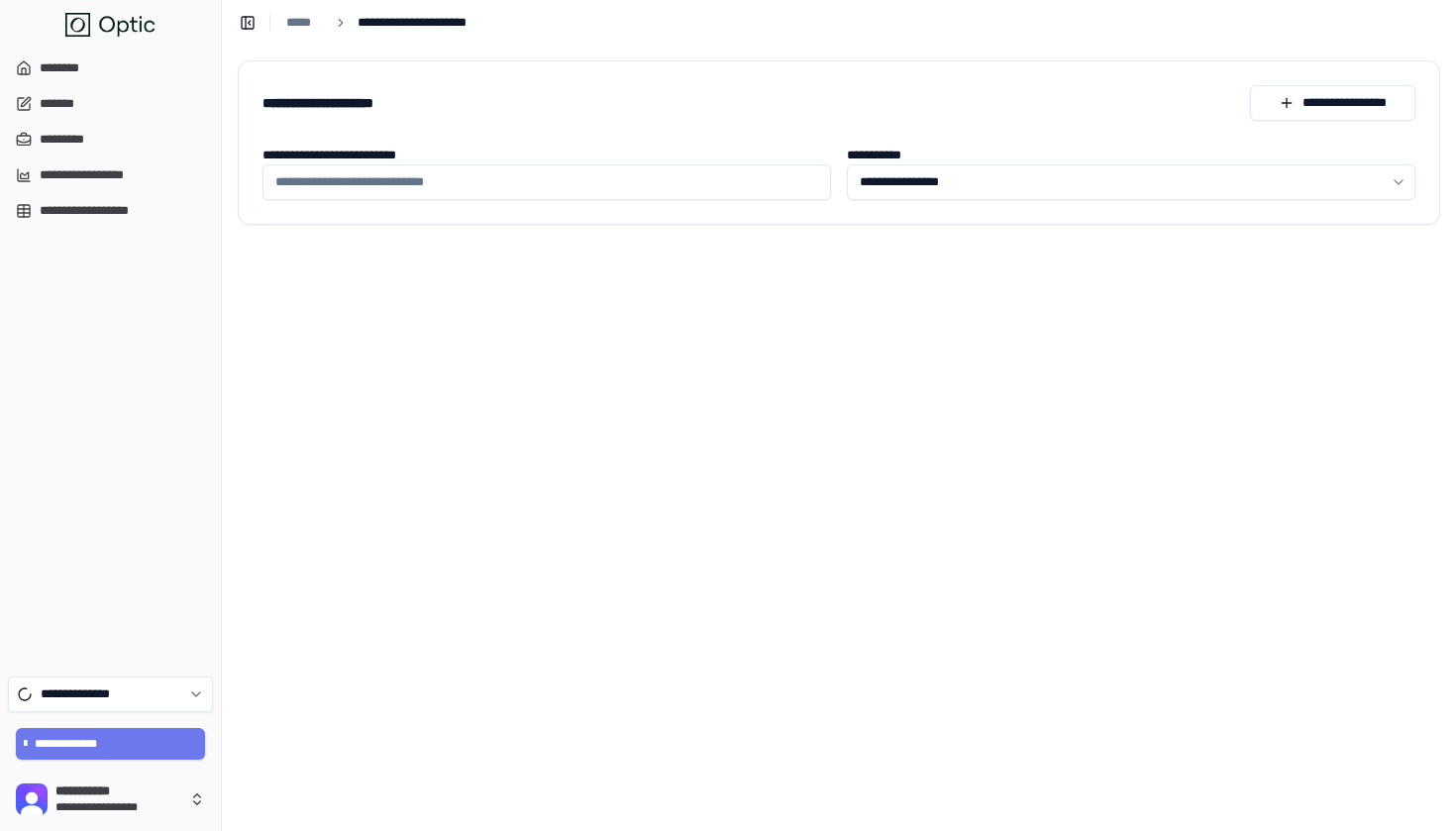 click on "**********" at bounding box center [728, 415] 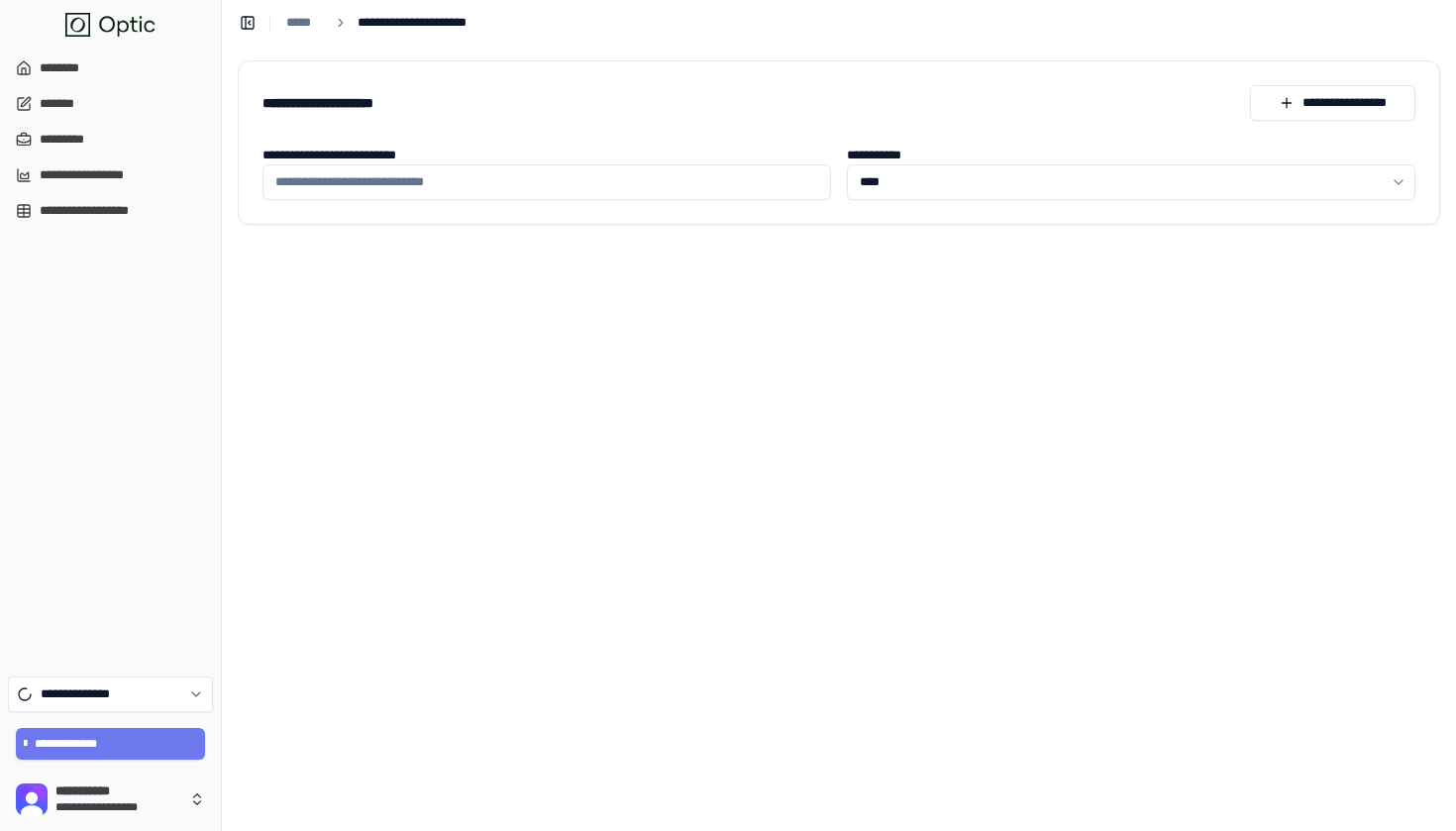click on "**********" at bounding box center (547, 182) 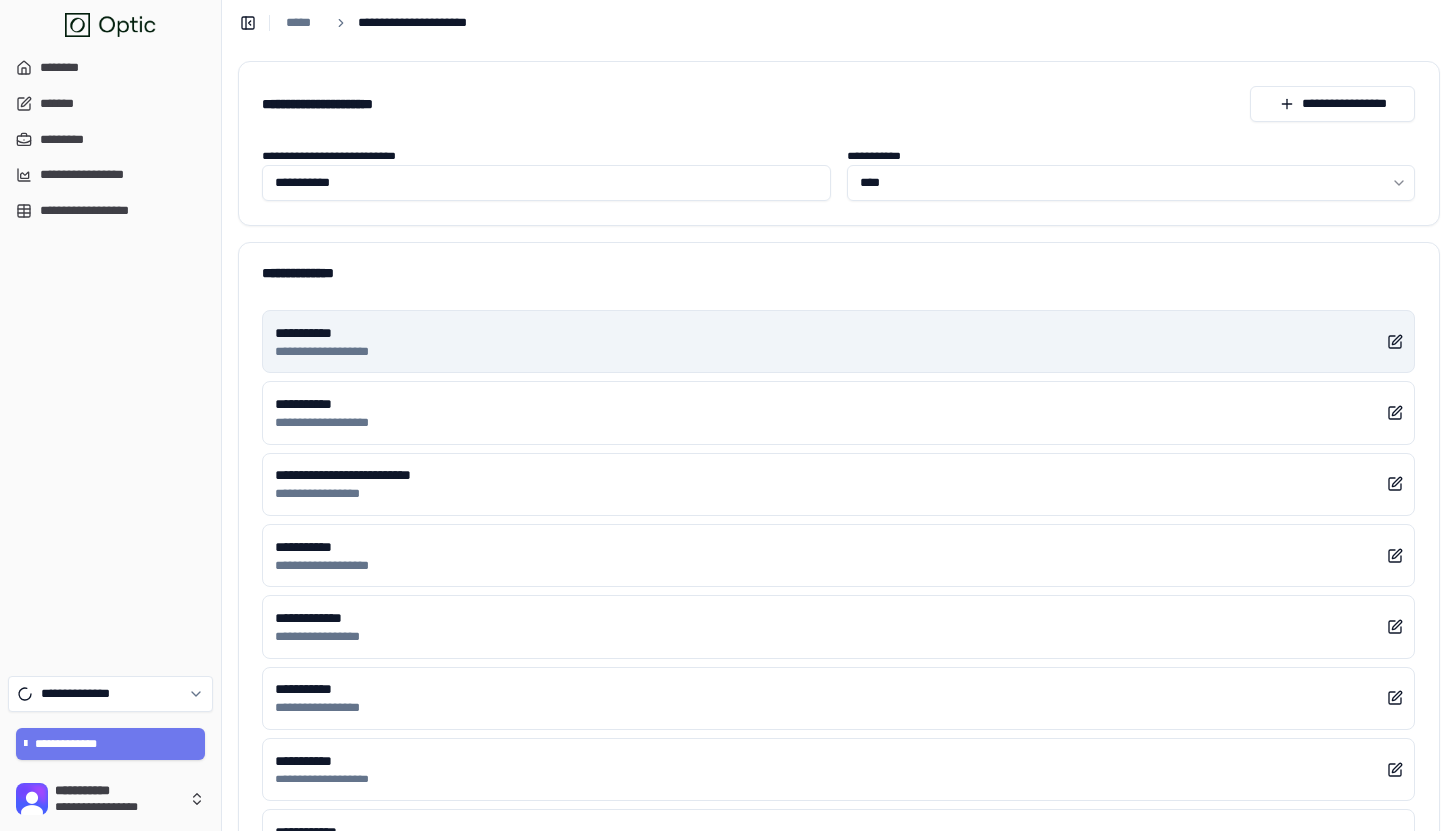 type on "**********" 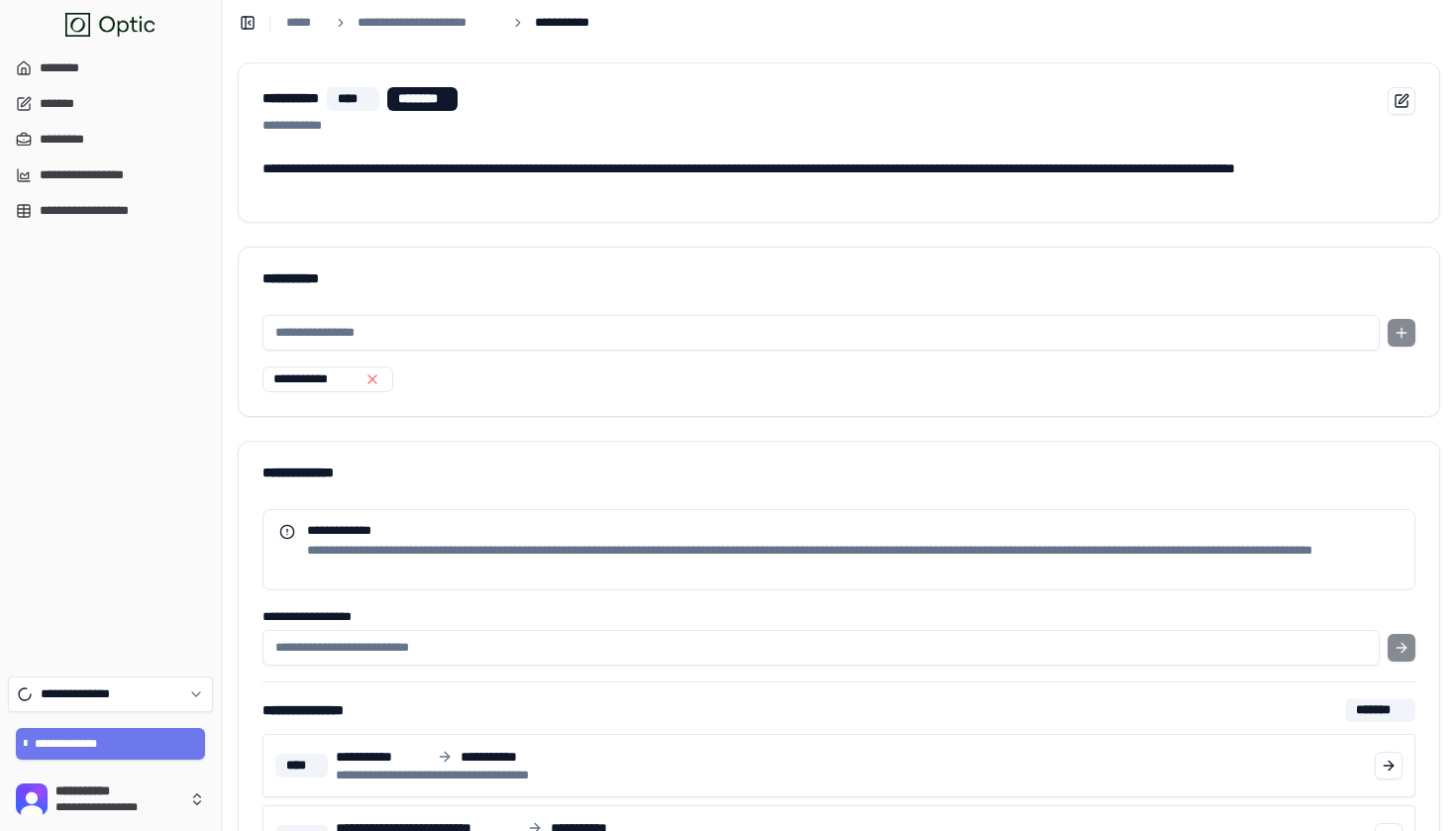 click on "*** ********" at bounding box center [600, 126] 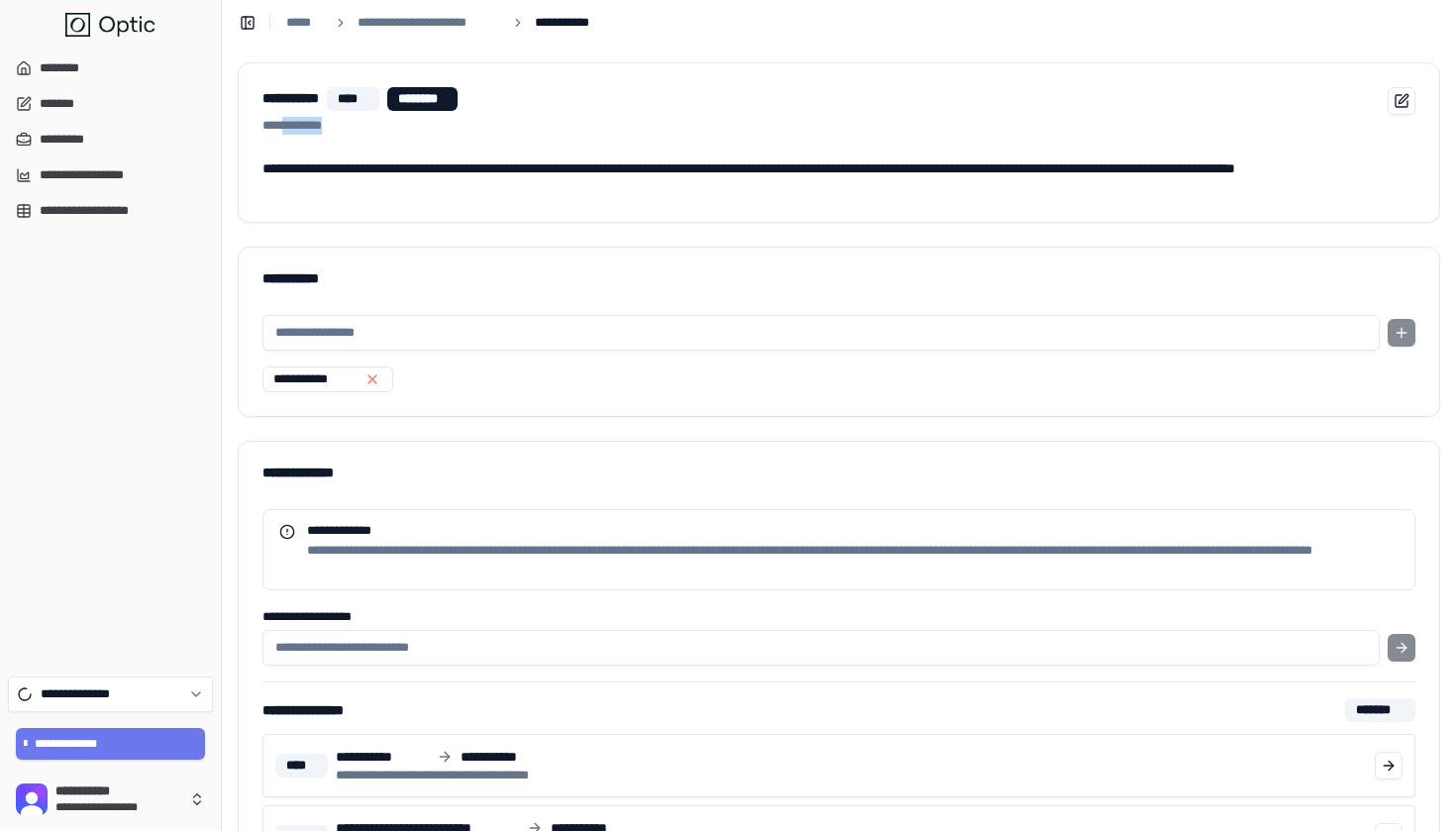 click on "*** ********" at bounding box center (600, 126) 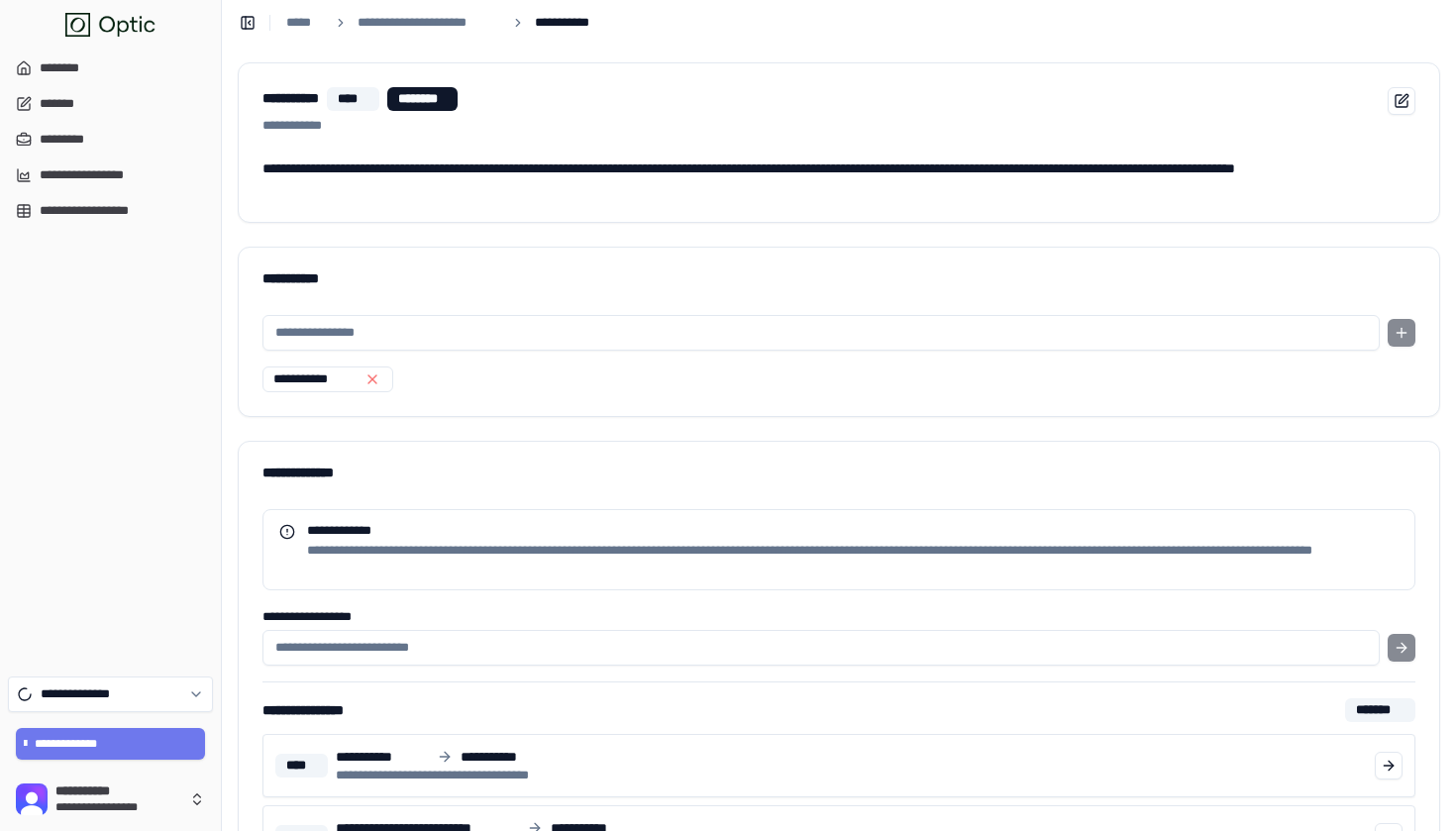 click on "**********" at bounding box center [839, 178] 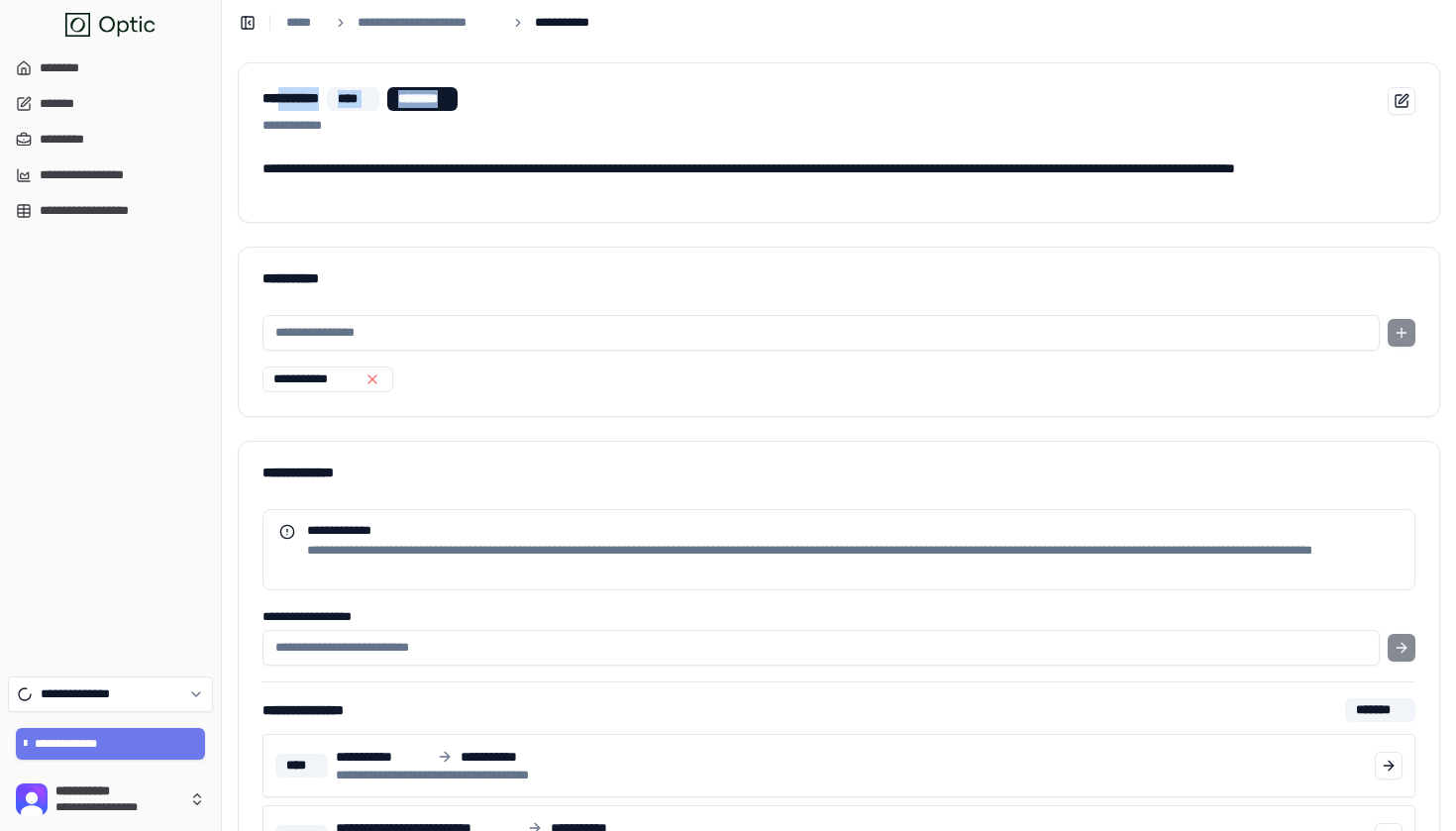 click on "**********" at bounding box center [290, 98] 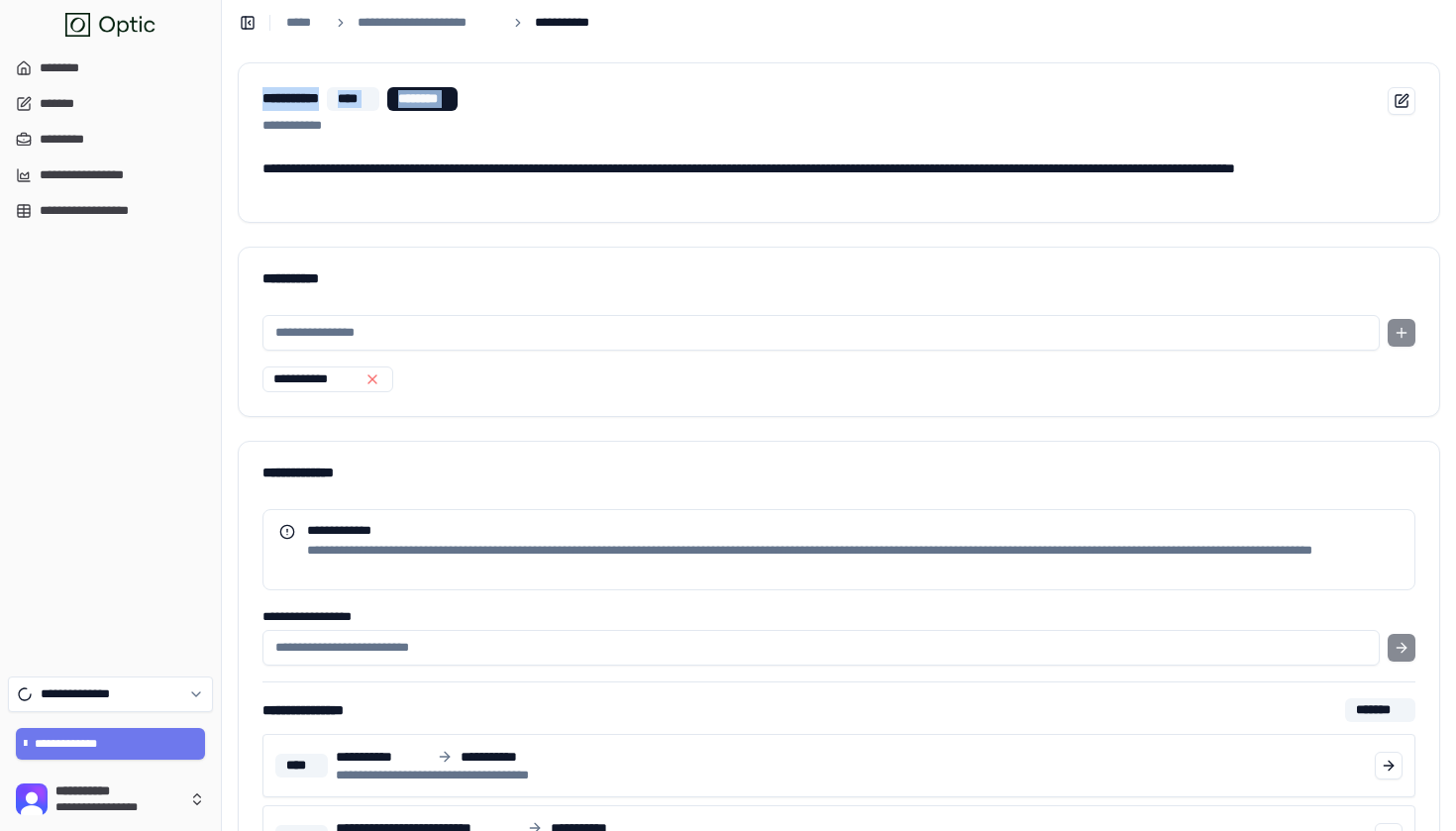click on "**********" at bounding box center [290, 98] 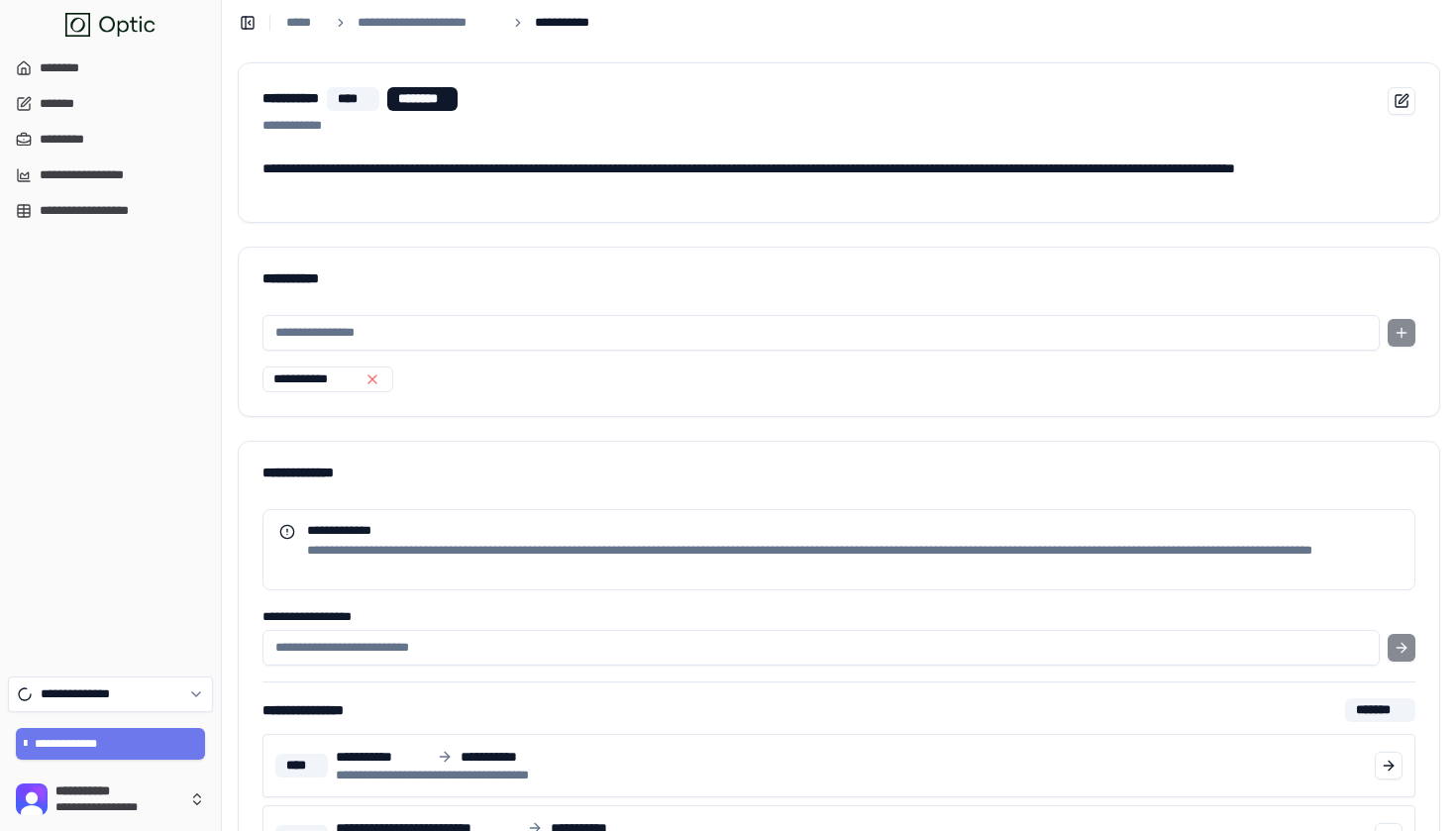click on "*** ********" at bounding box center [600, 126] 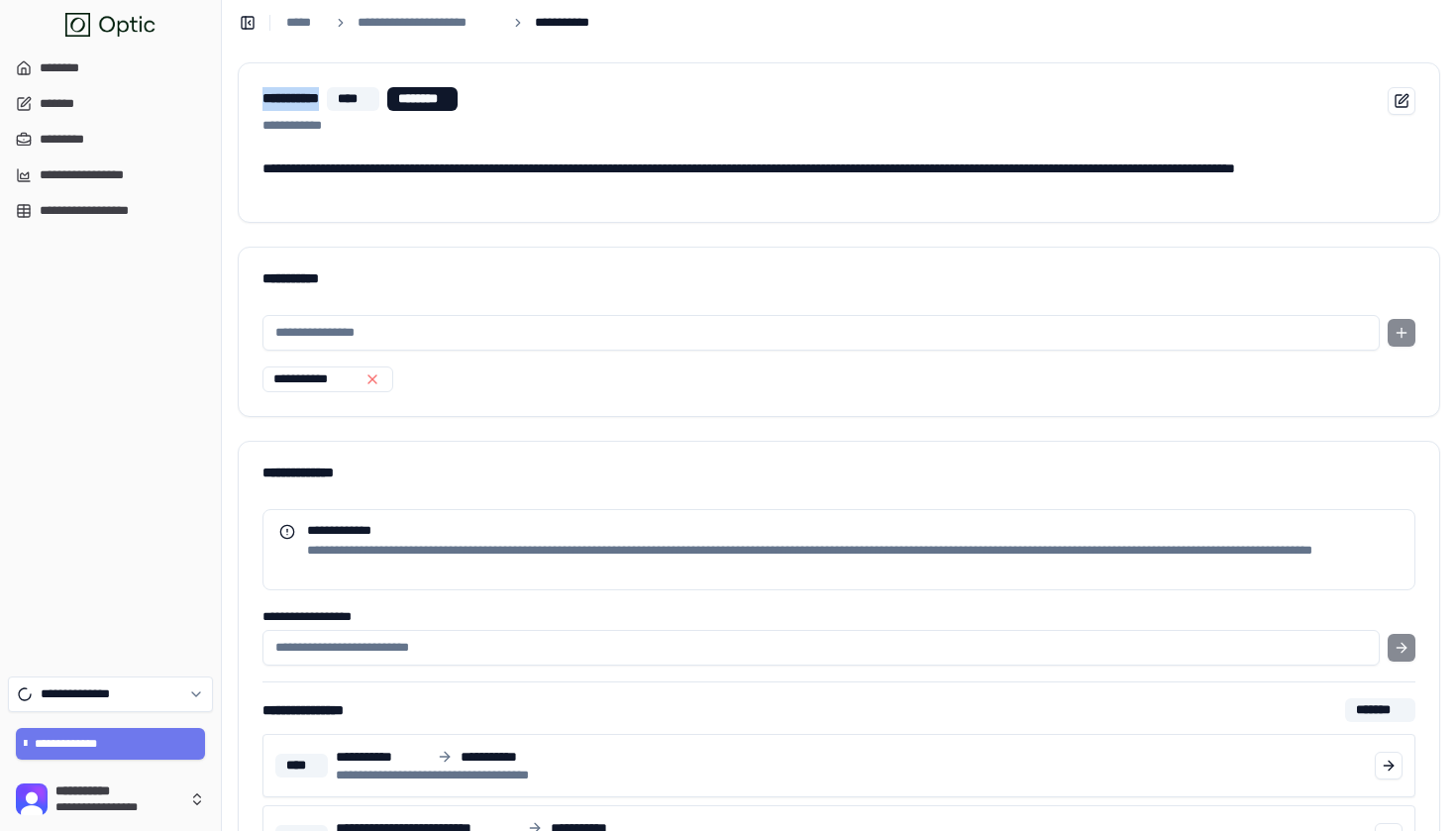 drag, startPoint x: 354, startPoint y: 96, endPoint x: 250, endPoint y: 100, distance: 104.076895 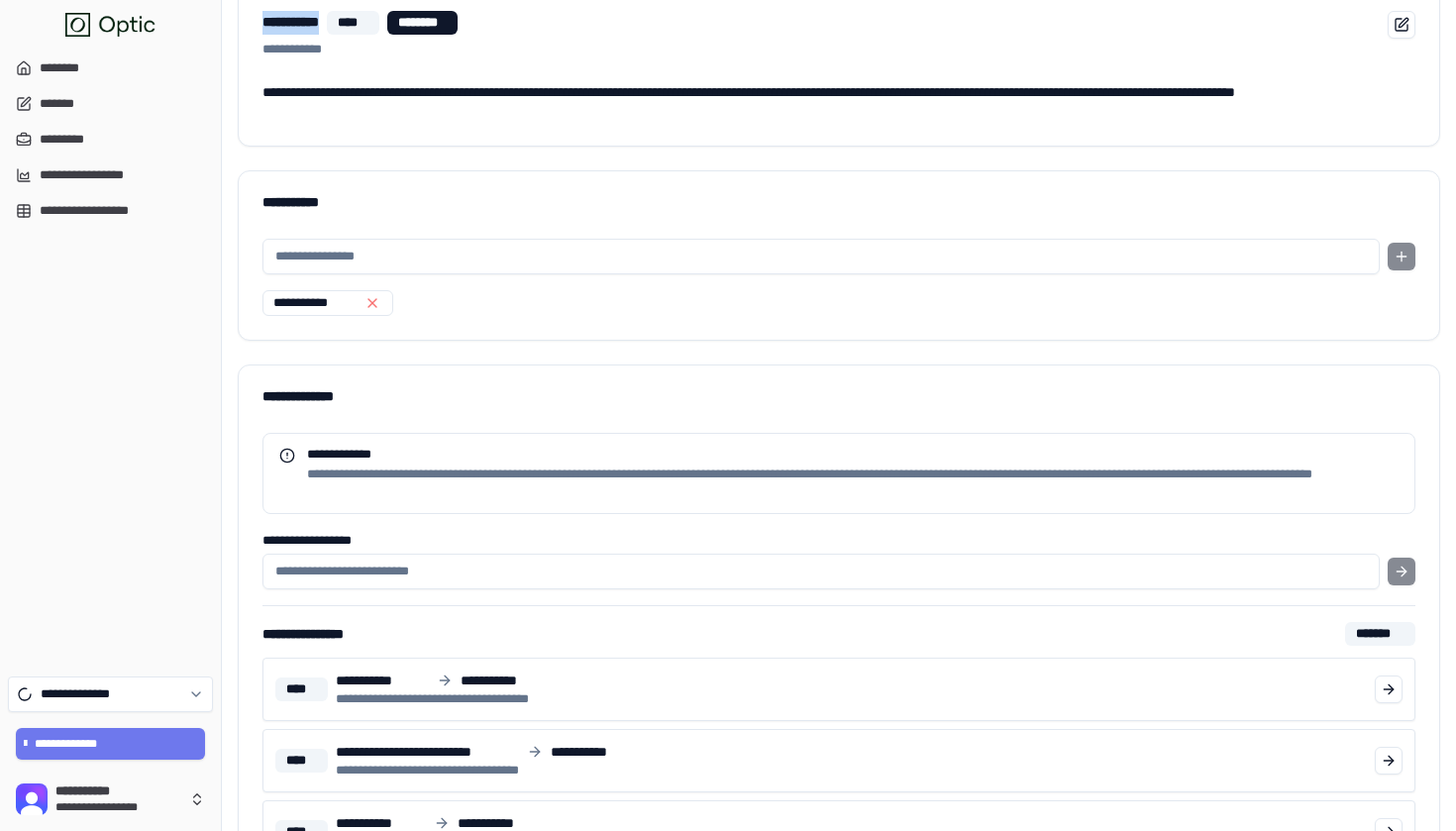 scroll, scrollTop: 78, scrollLeft: 0, axis: vertical 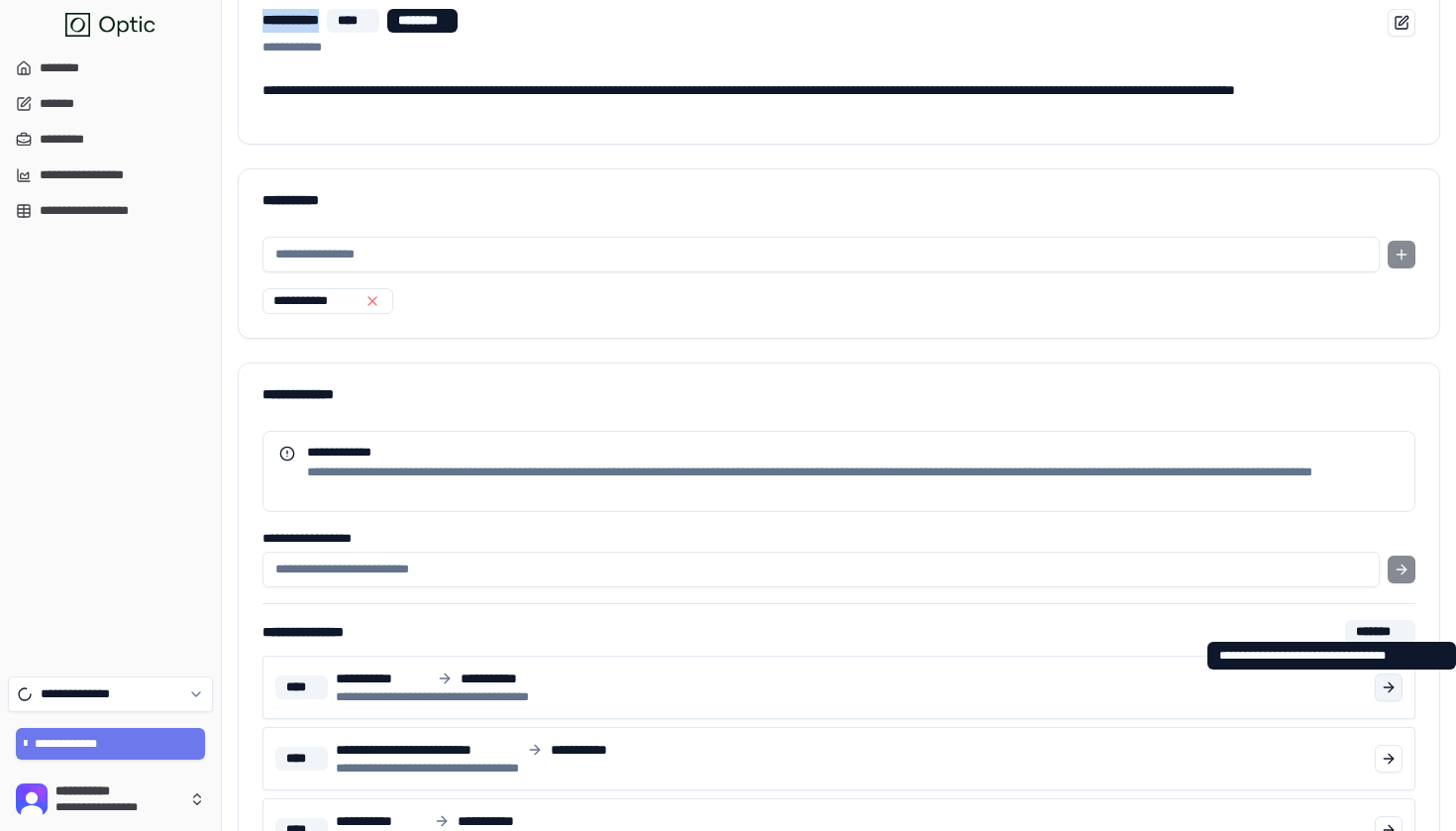 click at bounding box center (1389, 687) 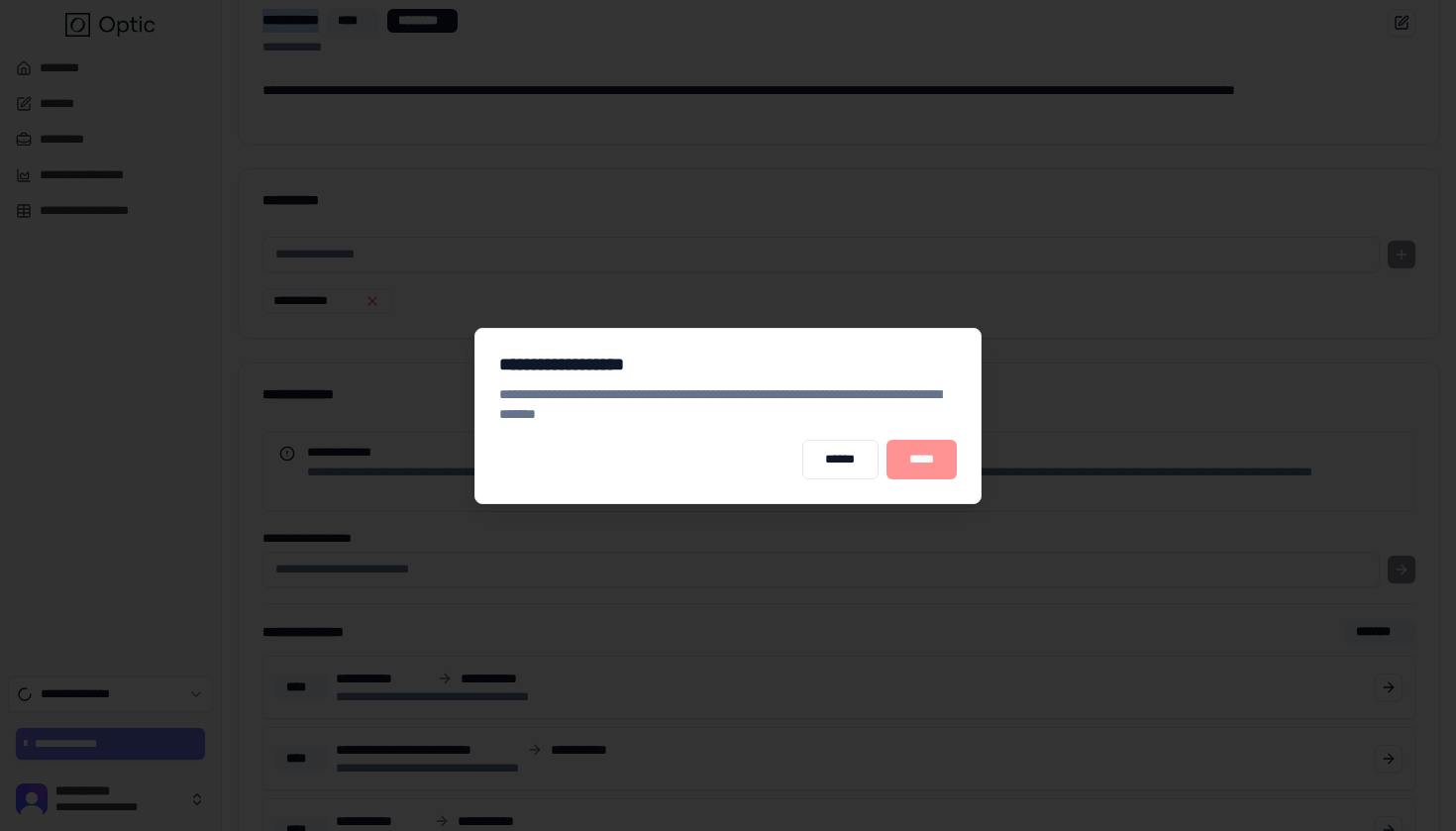 click on "*****" at bounding box center [921, 460] 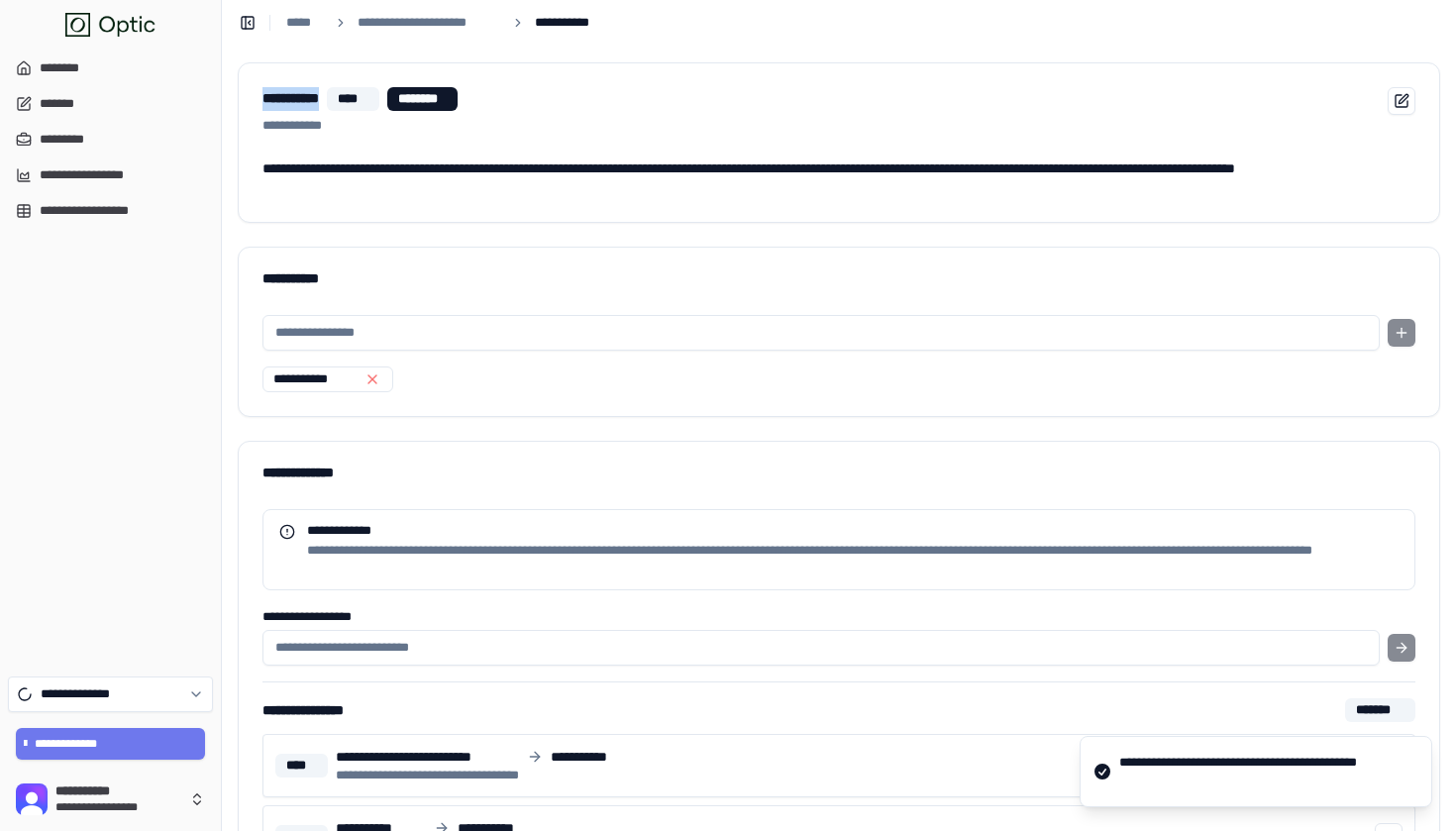 scroll, scrollTop: 0, scrollLeft: 0, axis: both 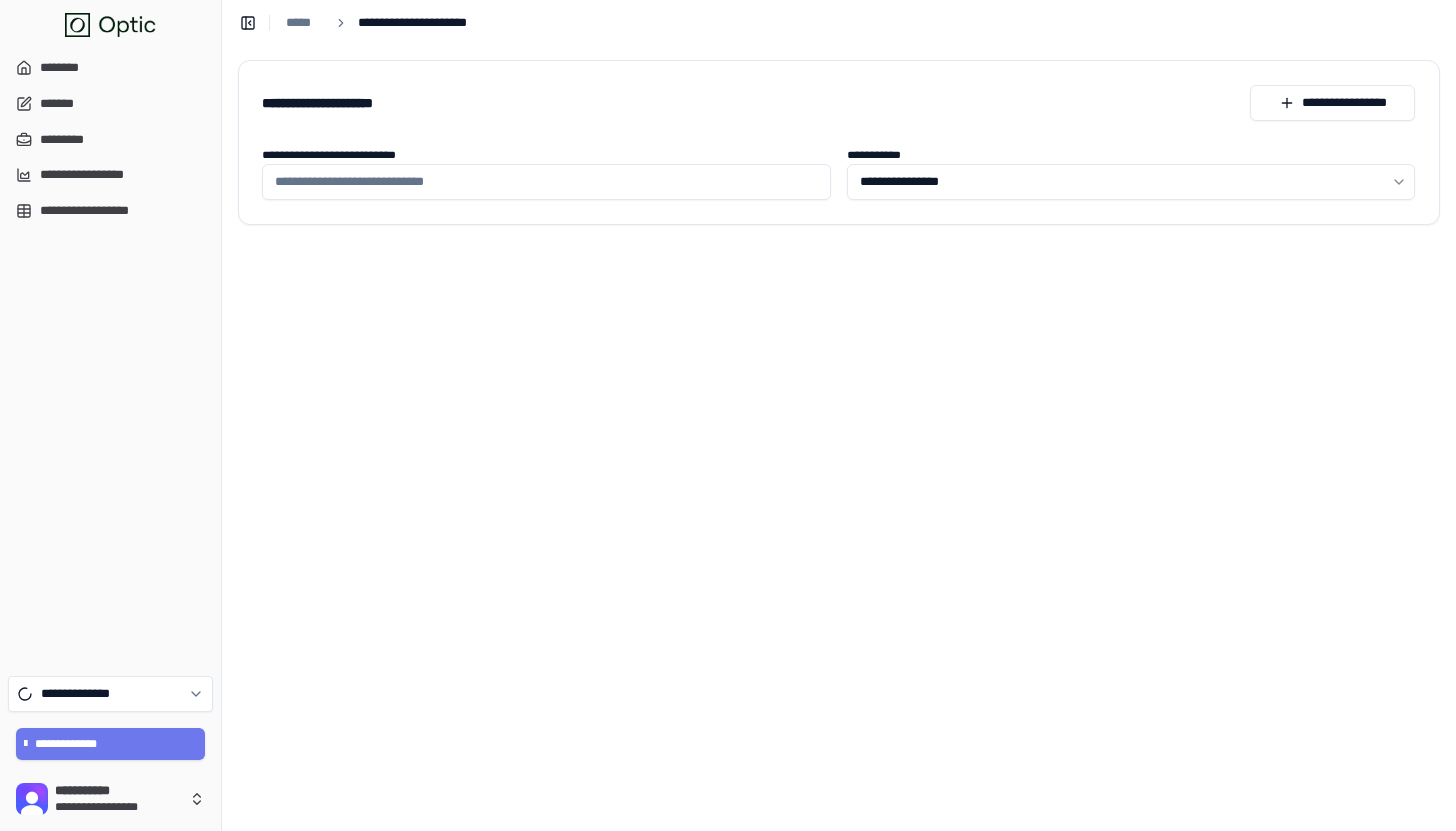 click on "**********" at bounding box center [728, 415] 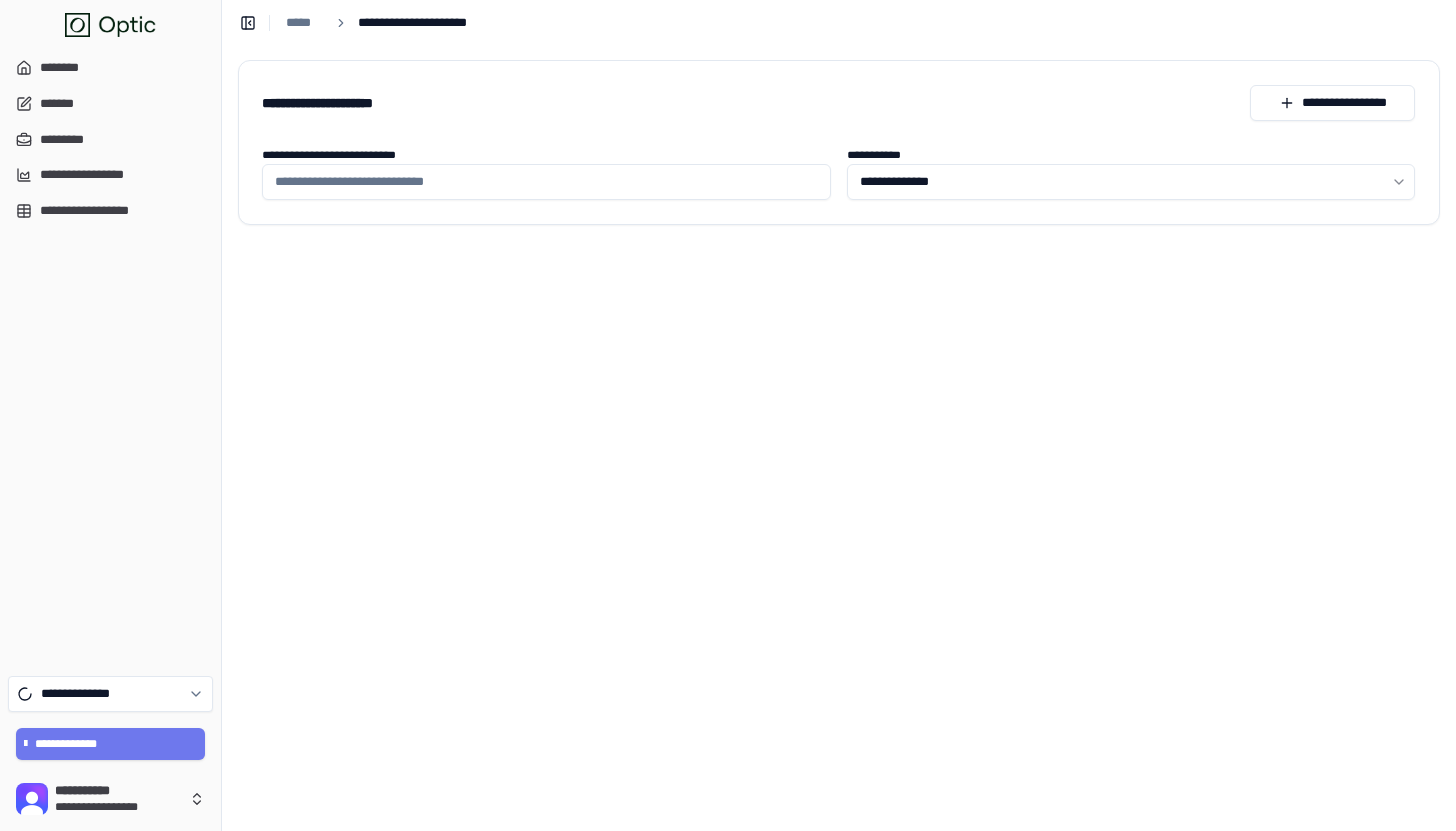 click on "**********" at bounding box center [547, 182] 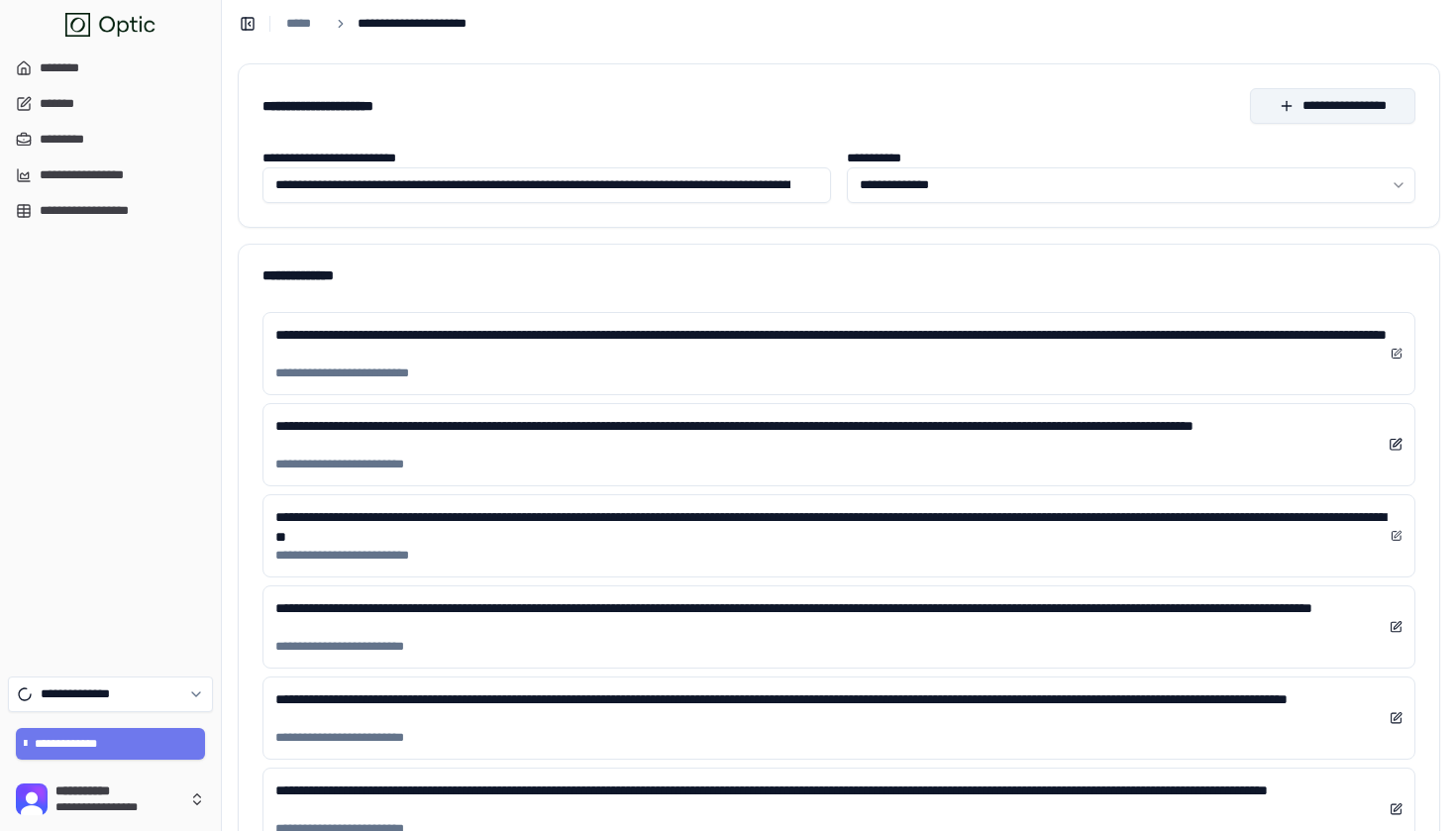 type on "**********" 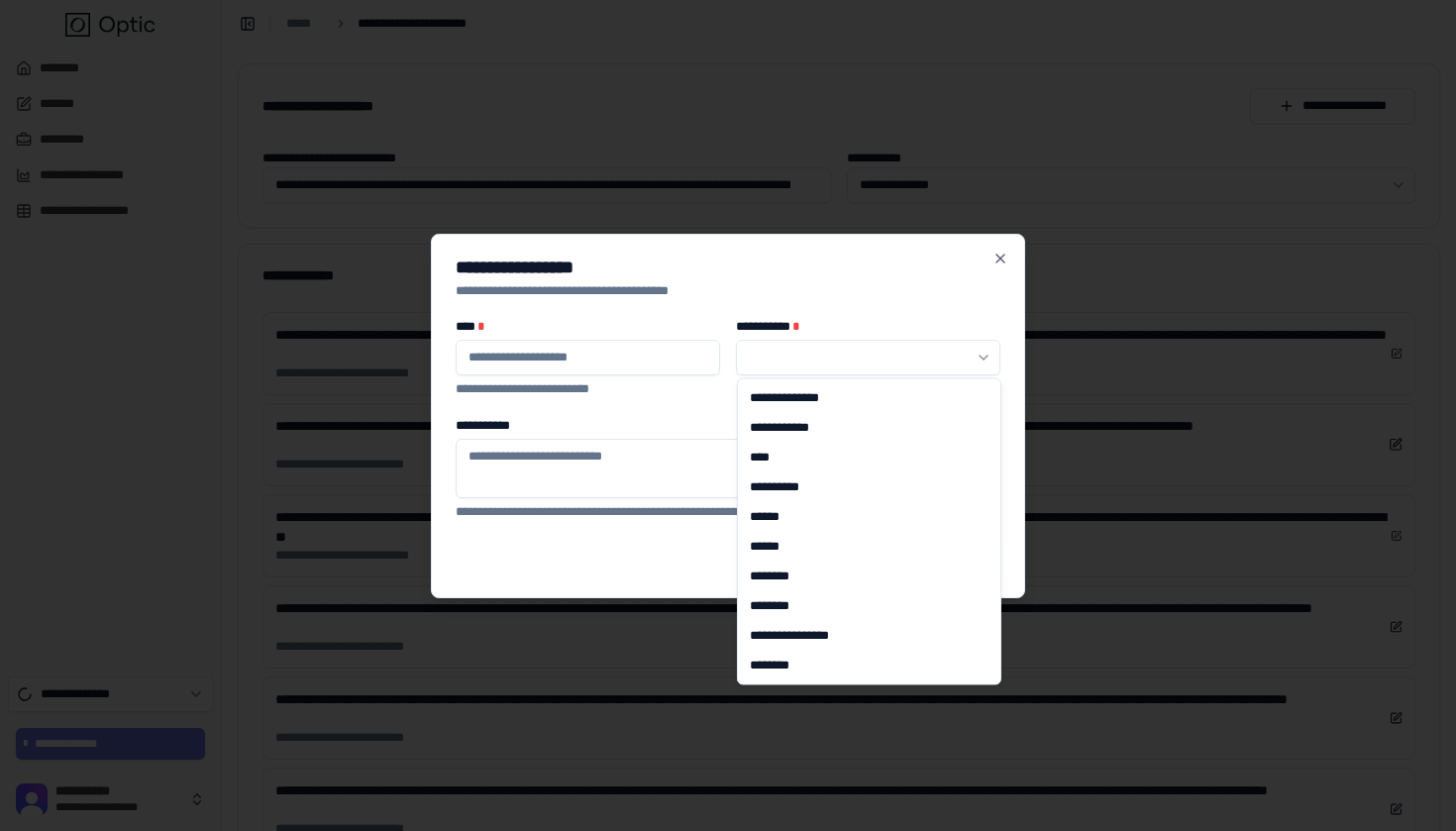 click on "**********" at bounding box center (728, 287950) 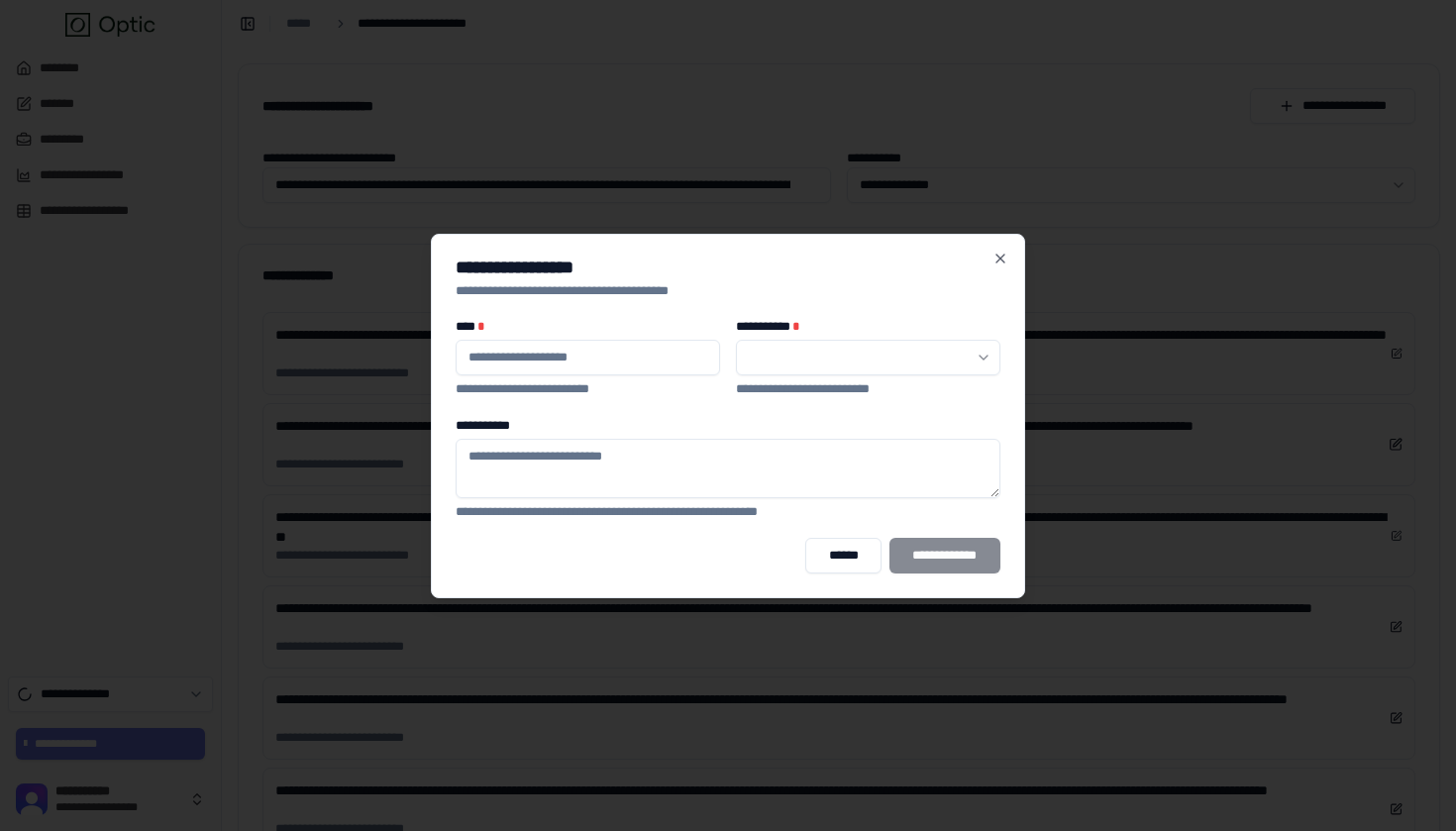 click on "**********" at bounding box center [728, 287950] 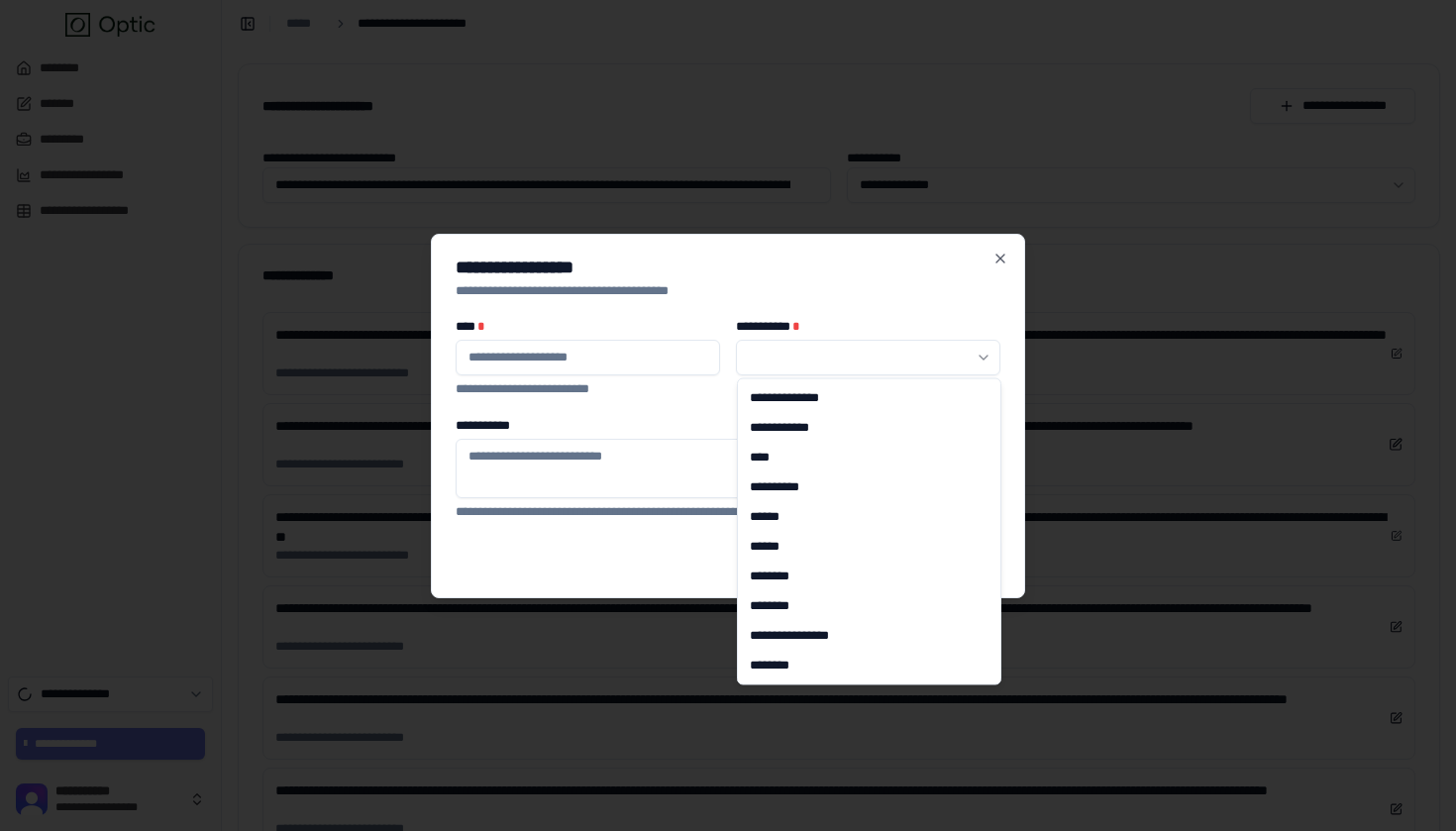 click on "**********" at bounding box center (728, 287950) 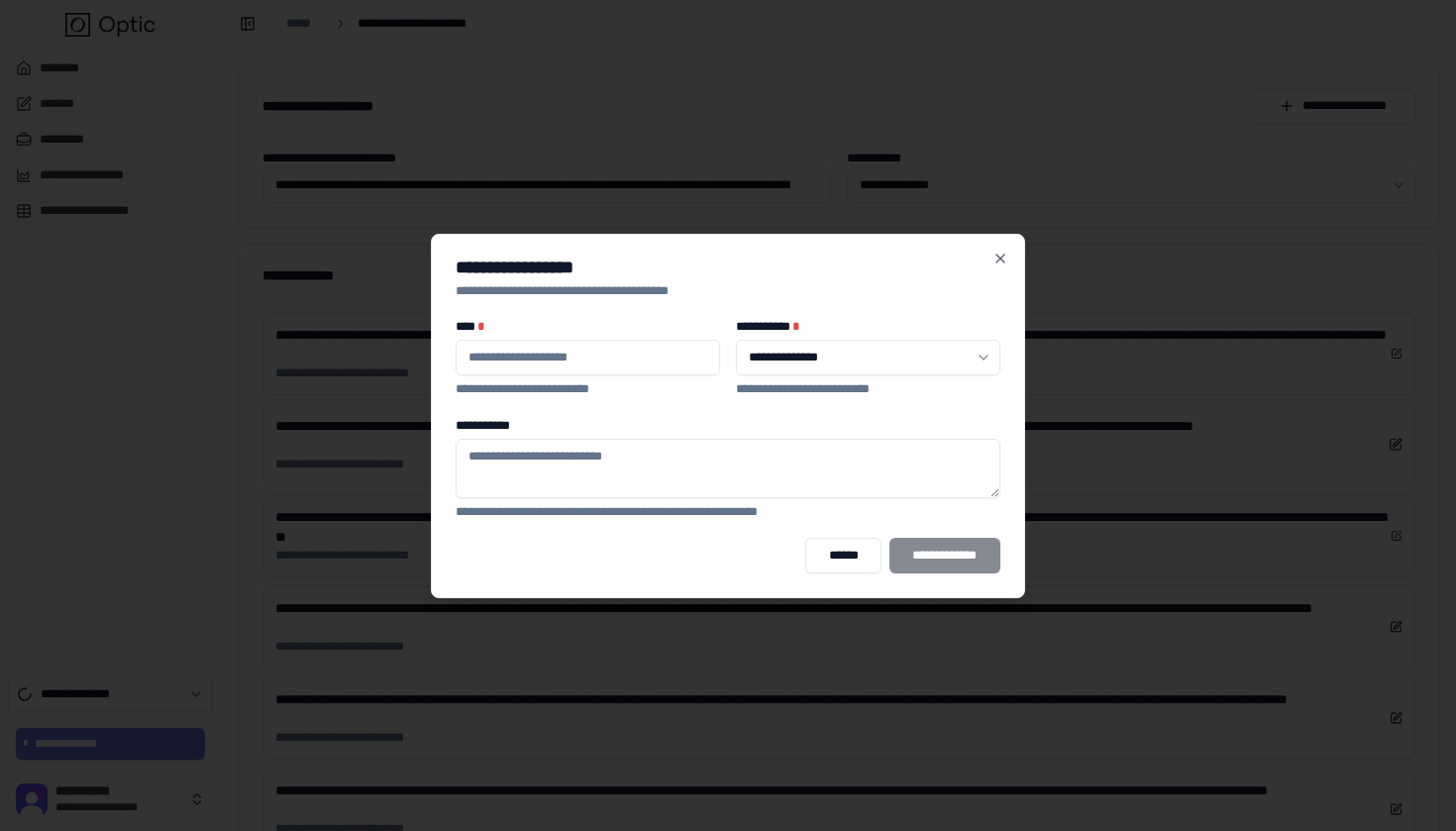 click at bounding box center (587, 358) 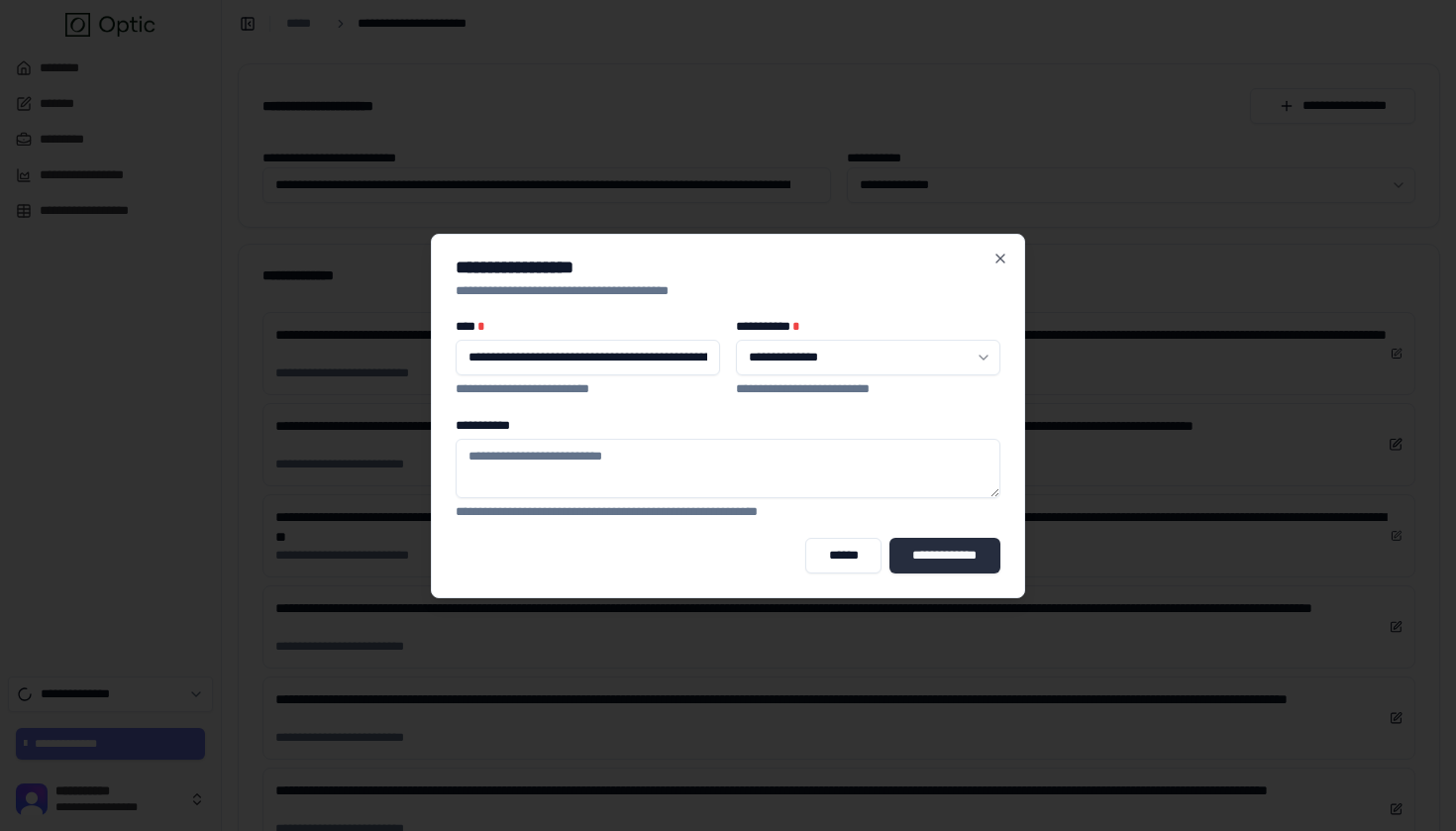 click on "**********" at bounding box center (945, 556) 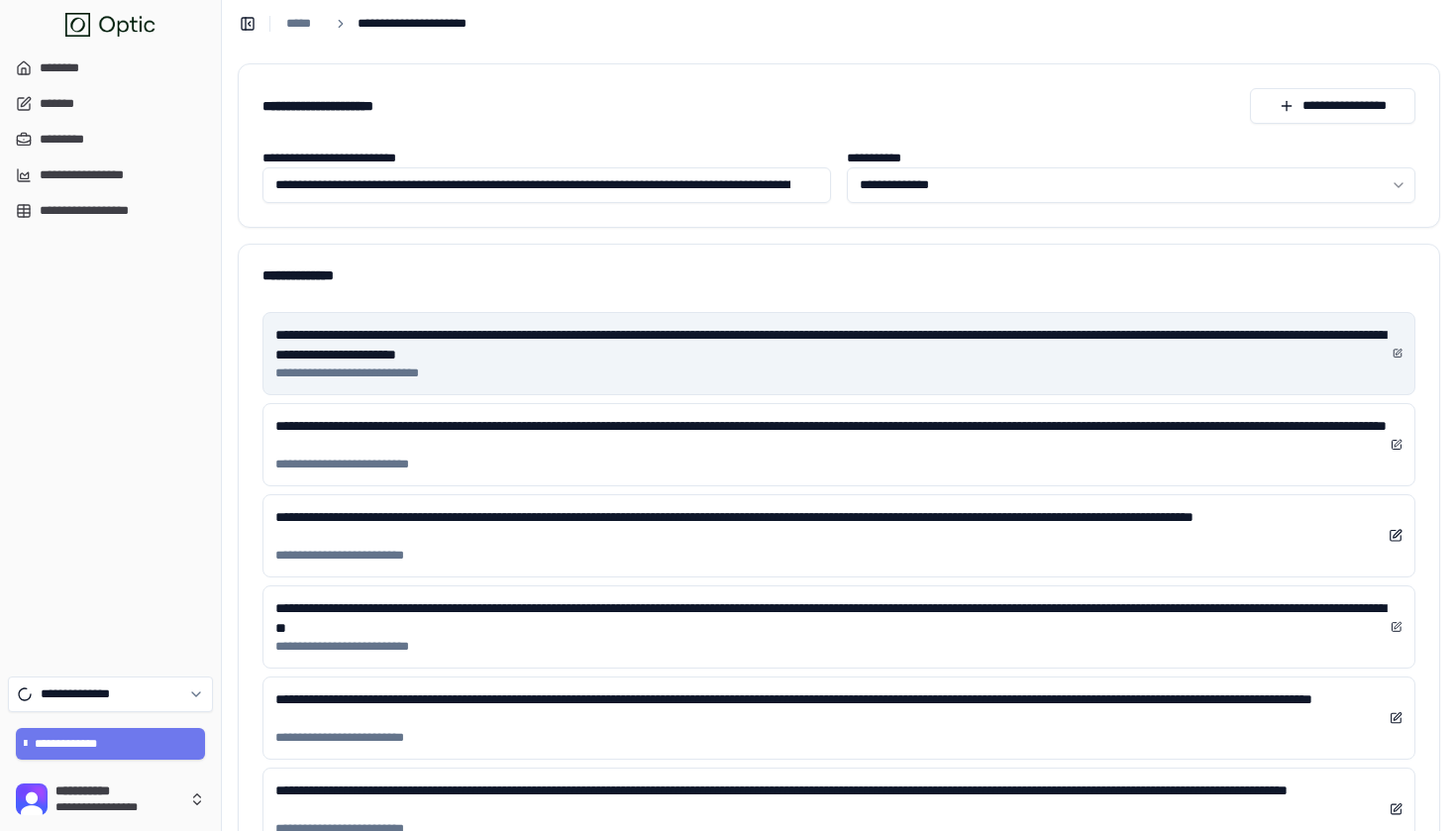 click on "**********" at bounding box center [834, 345] 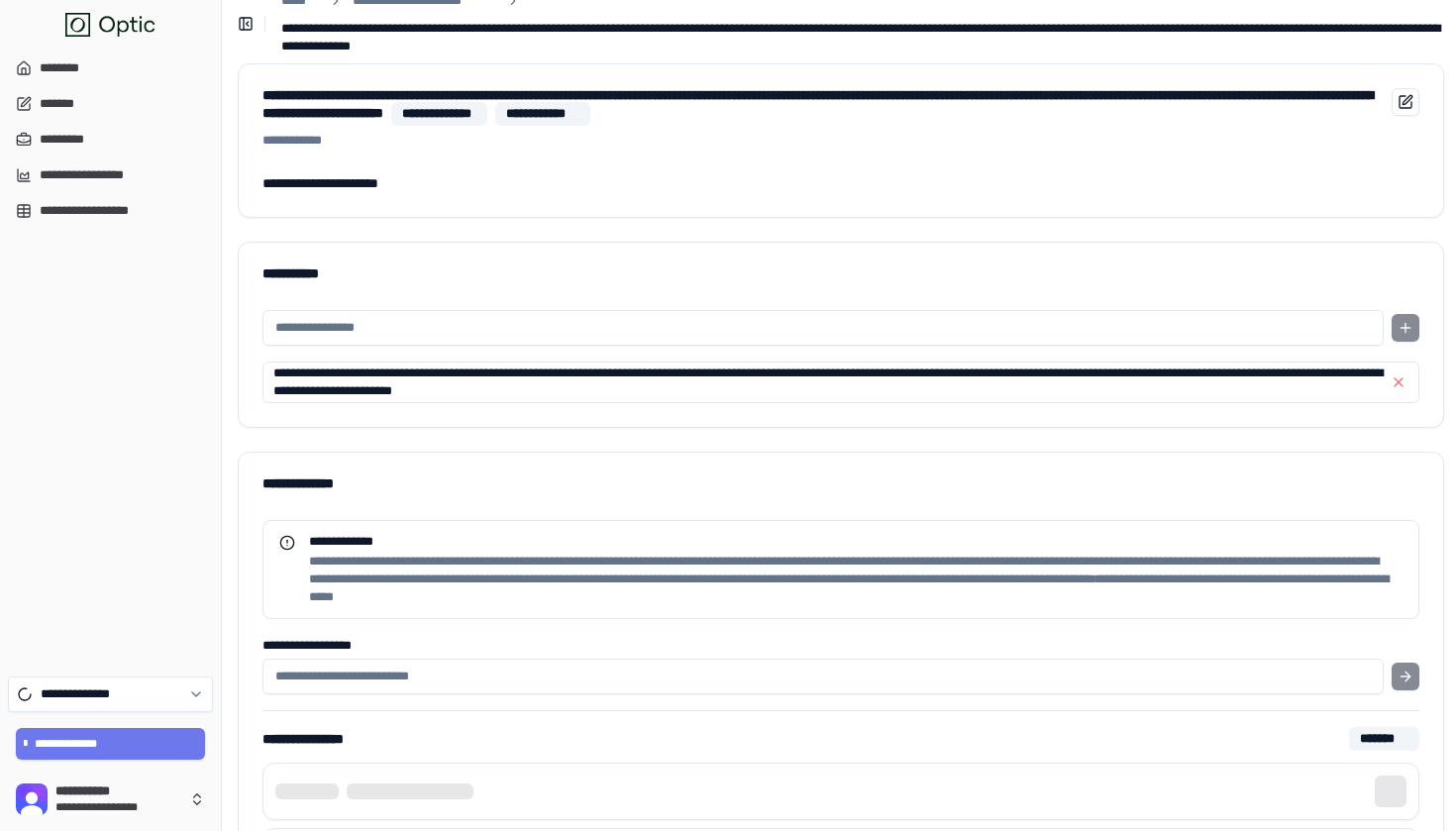 click on "*** ********" at bounding box center (822, 141) 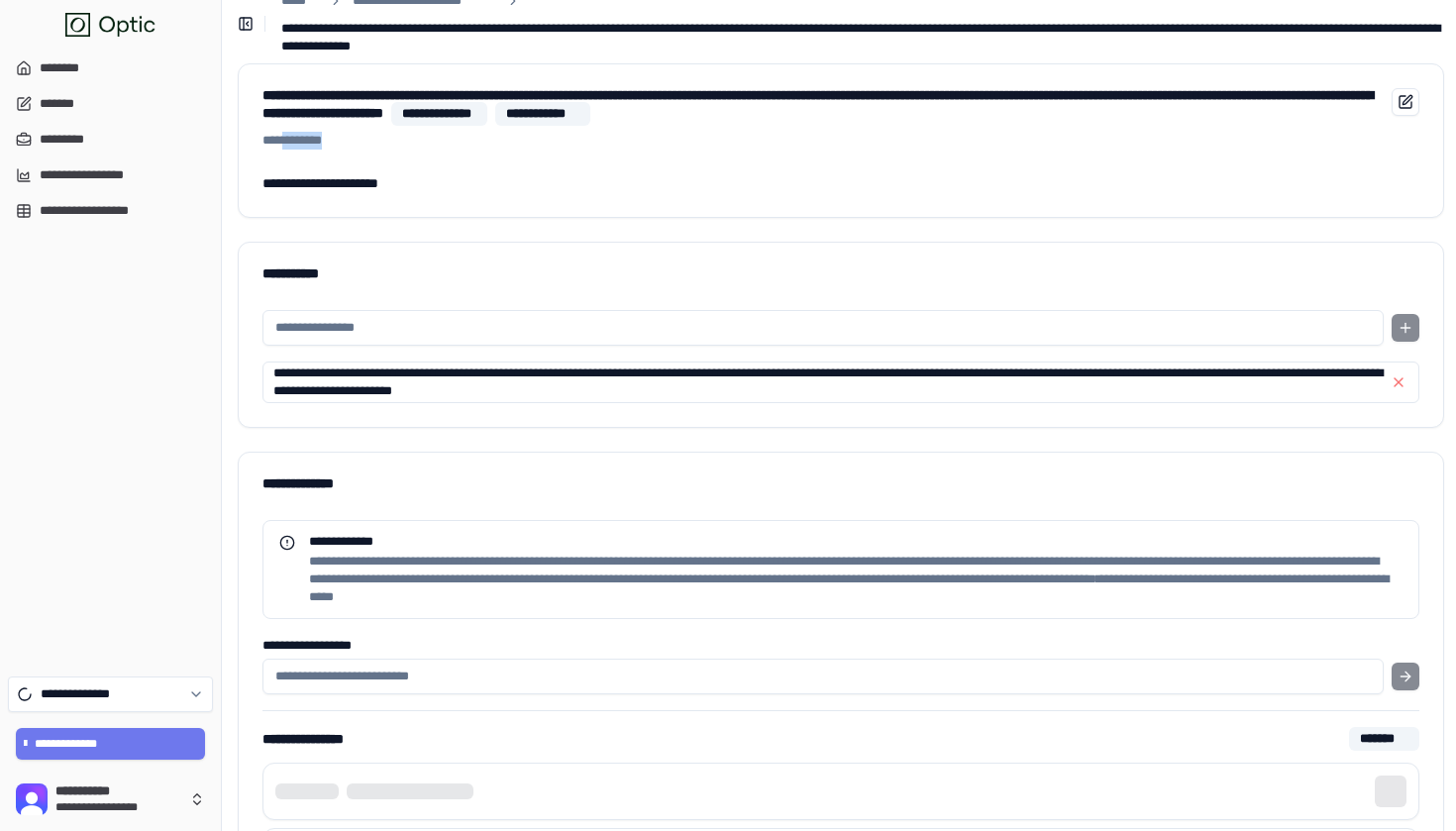 click on "*** ********" at bounding box center [822, 141] 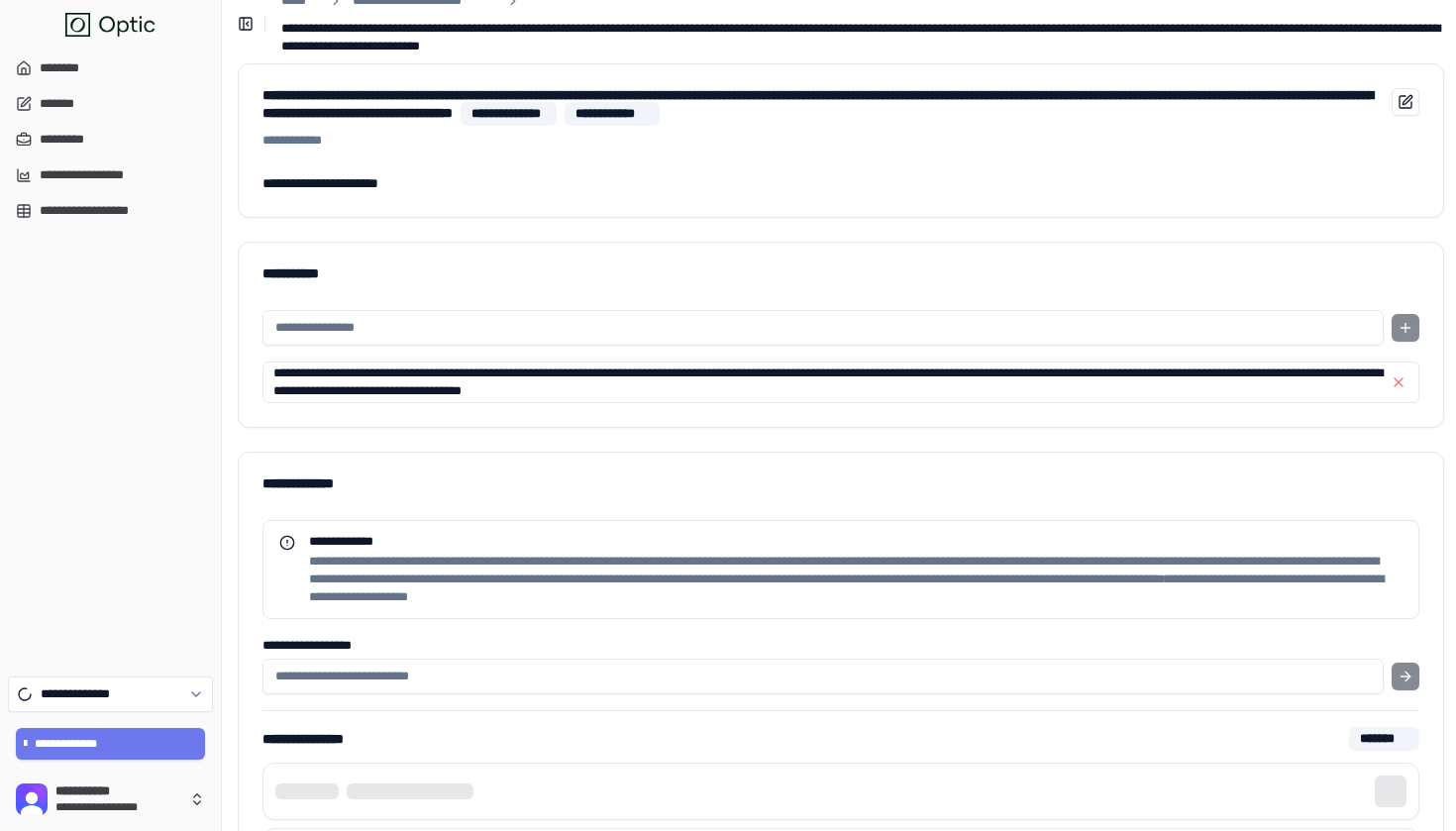 scroll, scrollTop: 0, scrollLeft: 0, axis: both 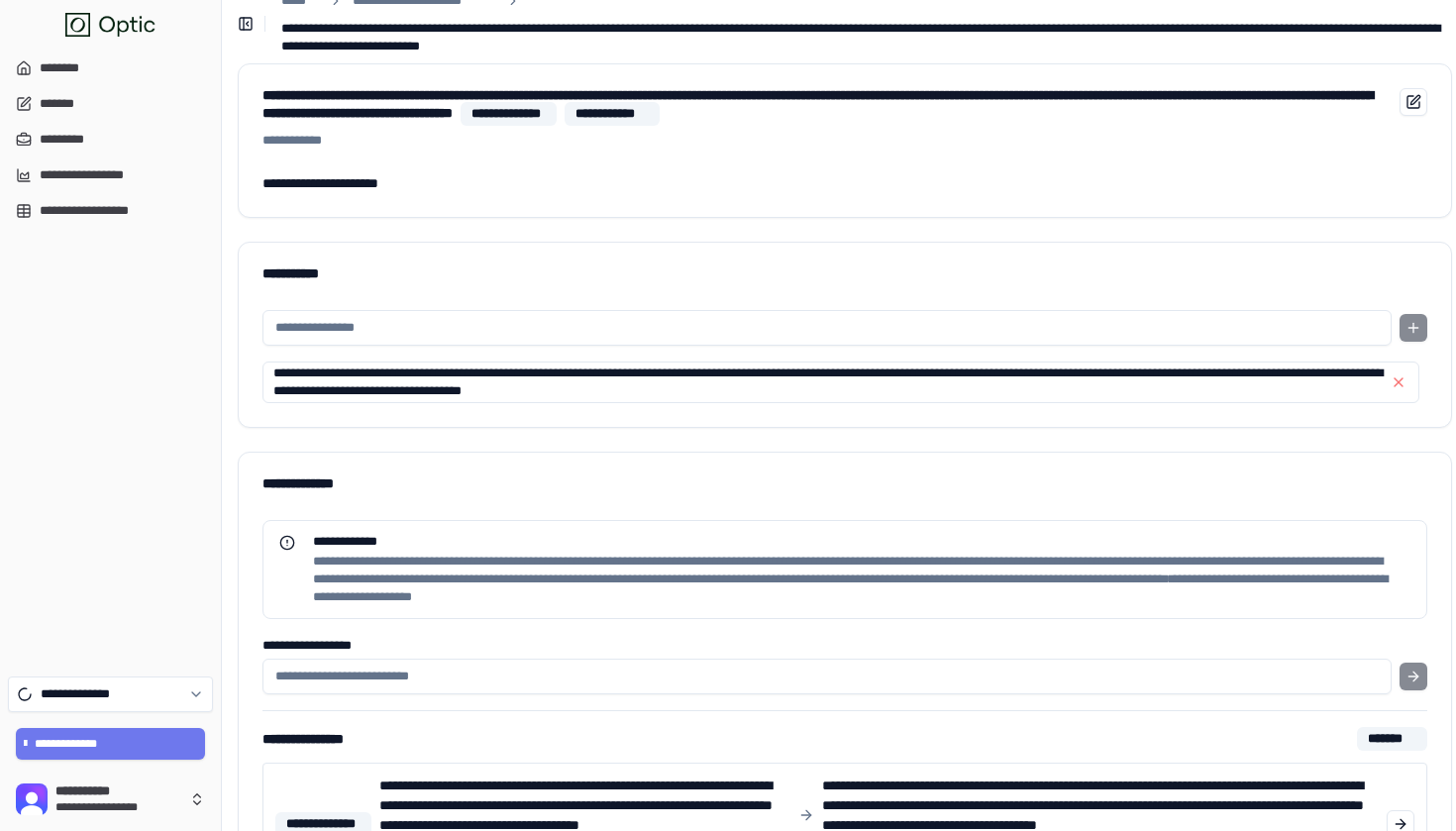 click on "**********" at bounding box center [845, 335] 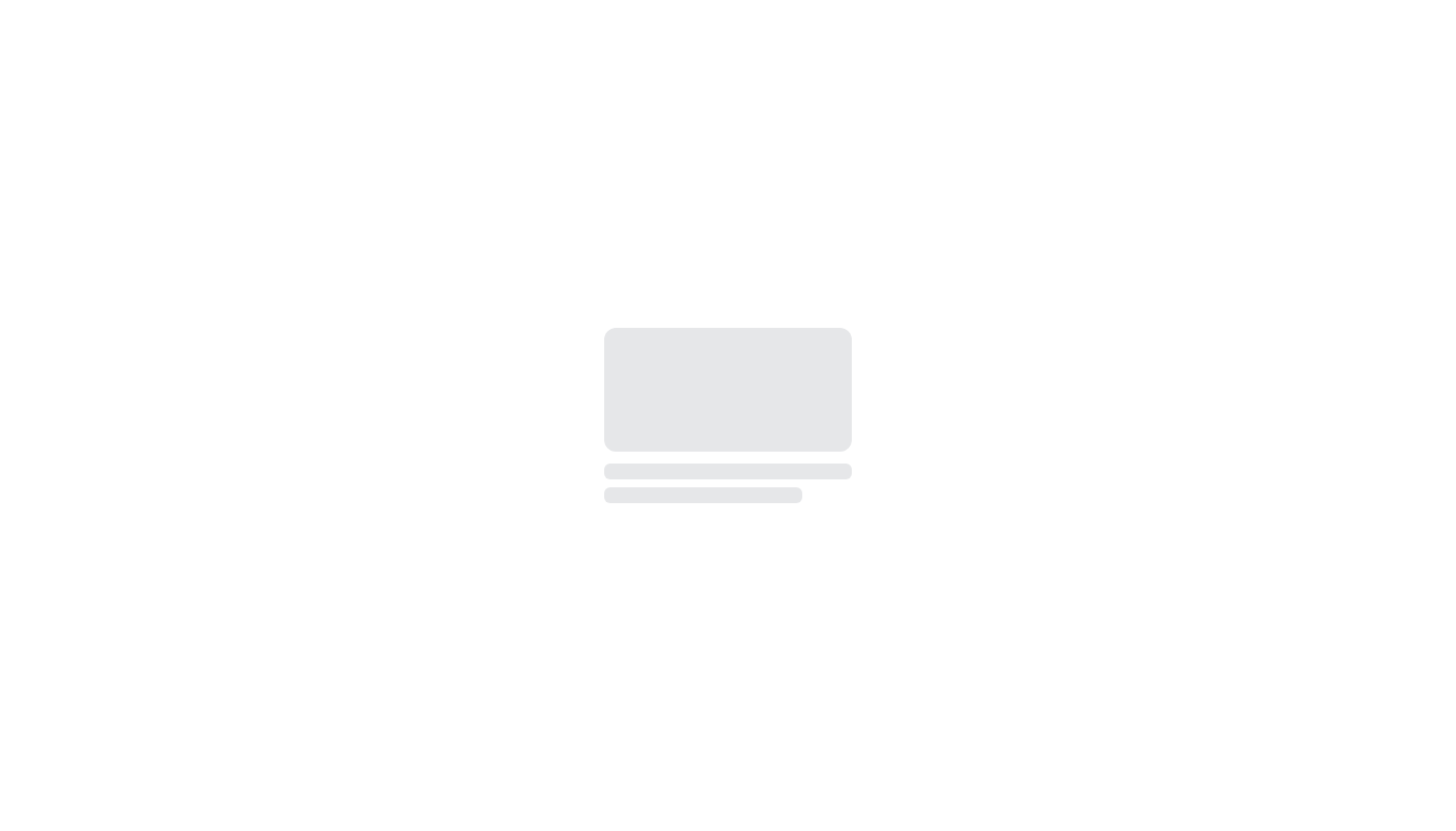 scroll, scrollTop: 0, scrollLeft: 0, axis: both 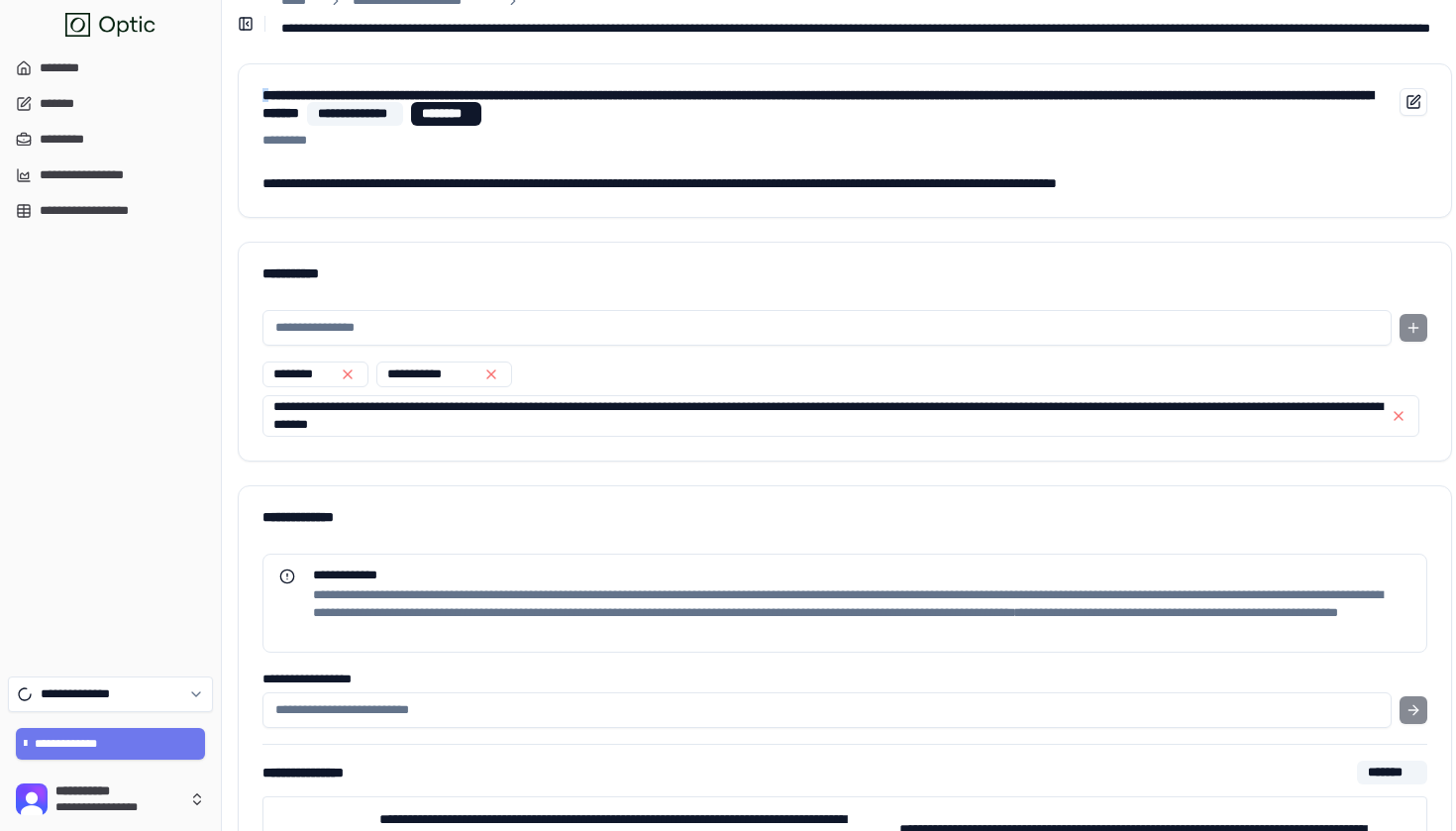 drag, startPoint x: 260, startPoint y: 95, endPoint x: 273, endPoint y: 94, distance: 13.038405 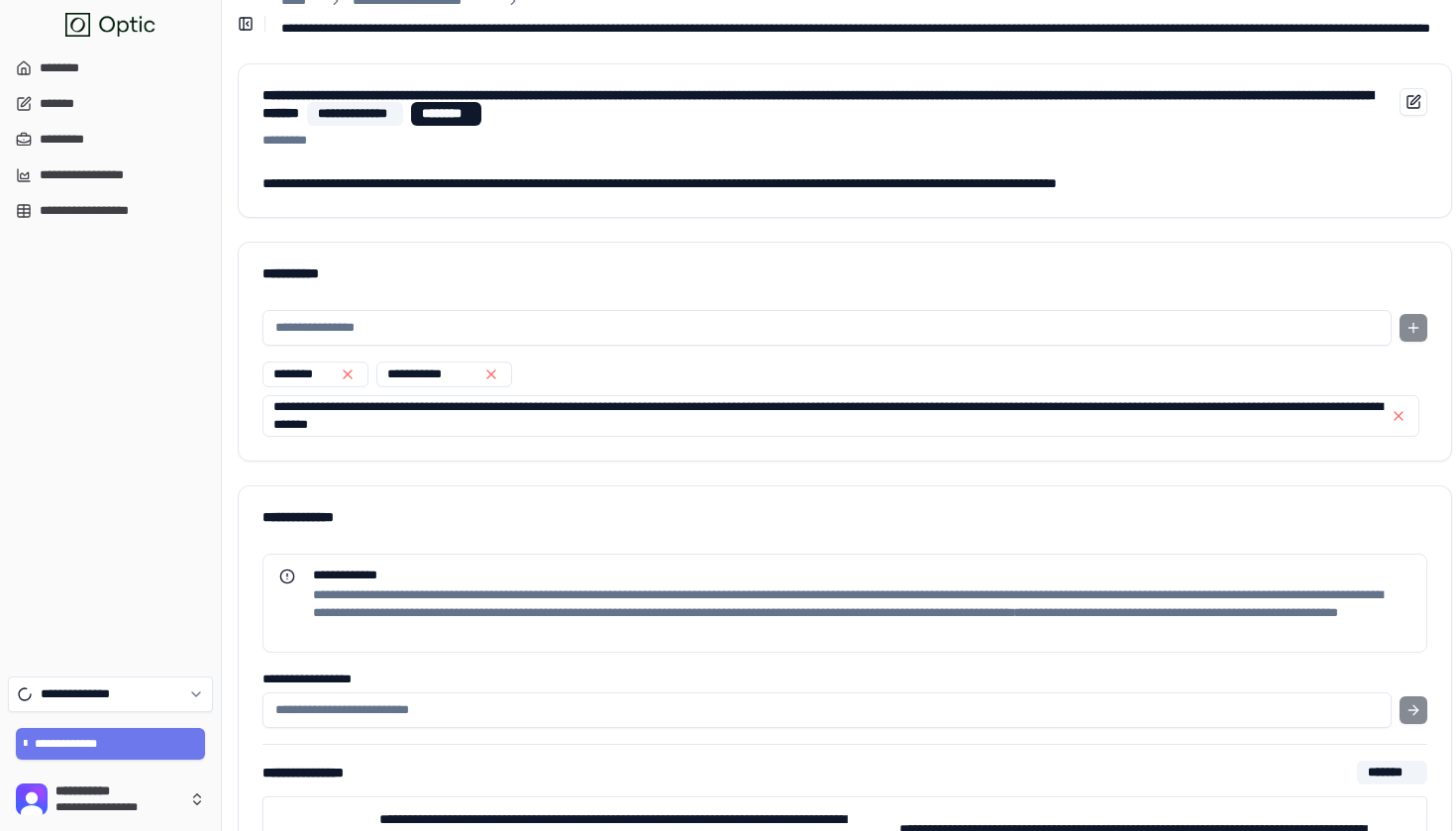 click on "**********" at bounding box center [845, 141] 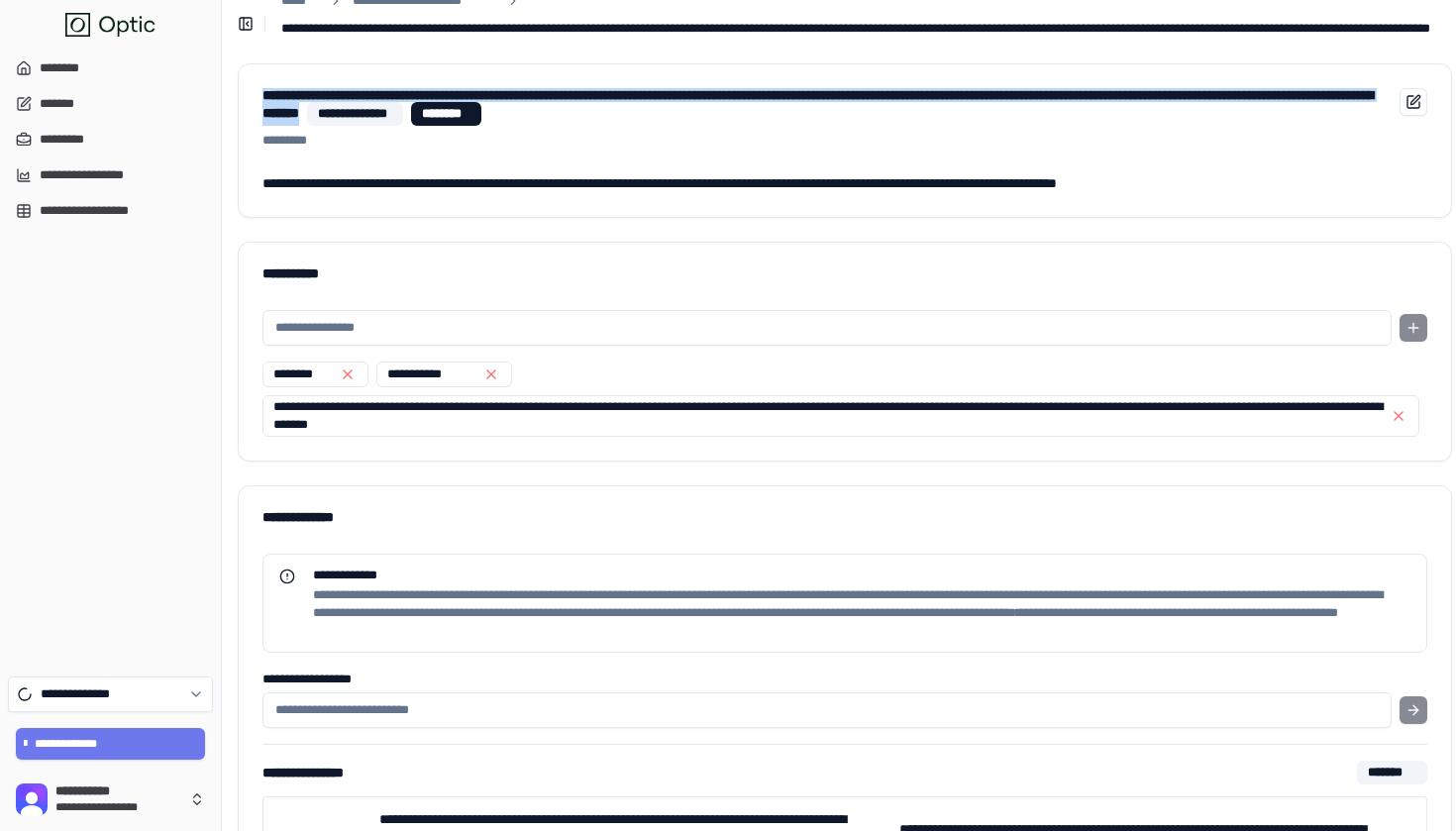 drag, startPoint x: 260, startPoint y: 94, endPoint x: 1051, endPoint y: 119, distance: 791.395 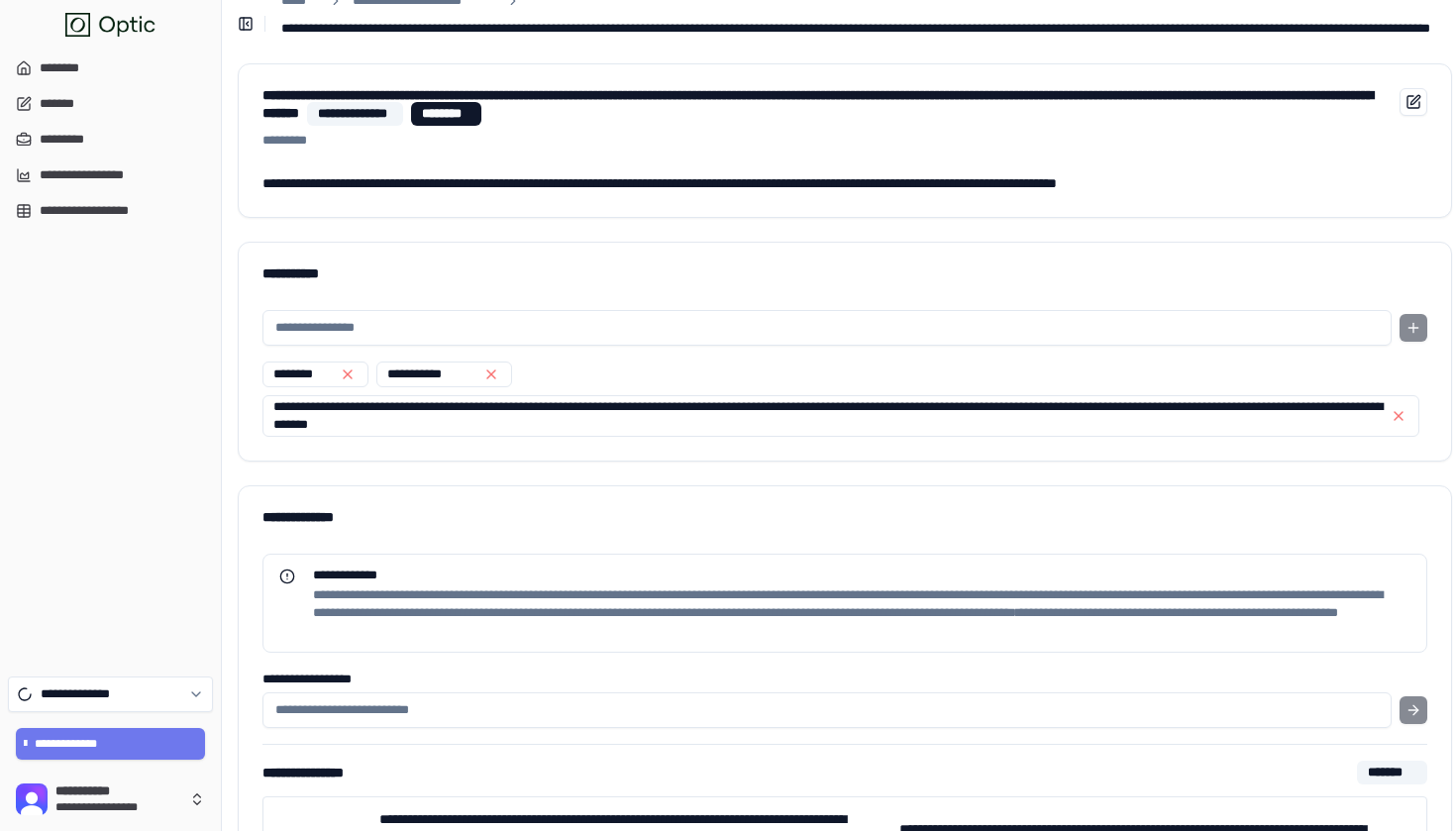 click on "**********" at bounding box center [845, 141] 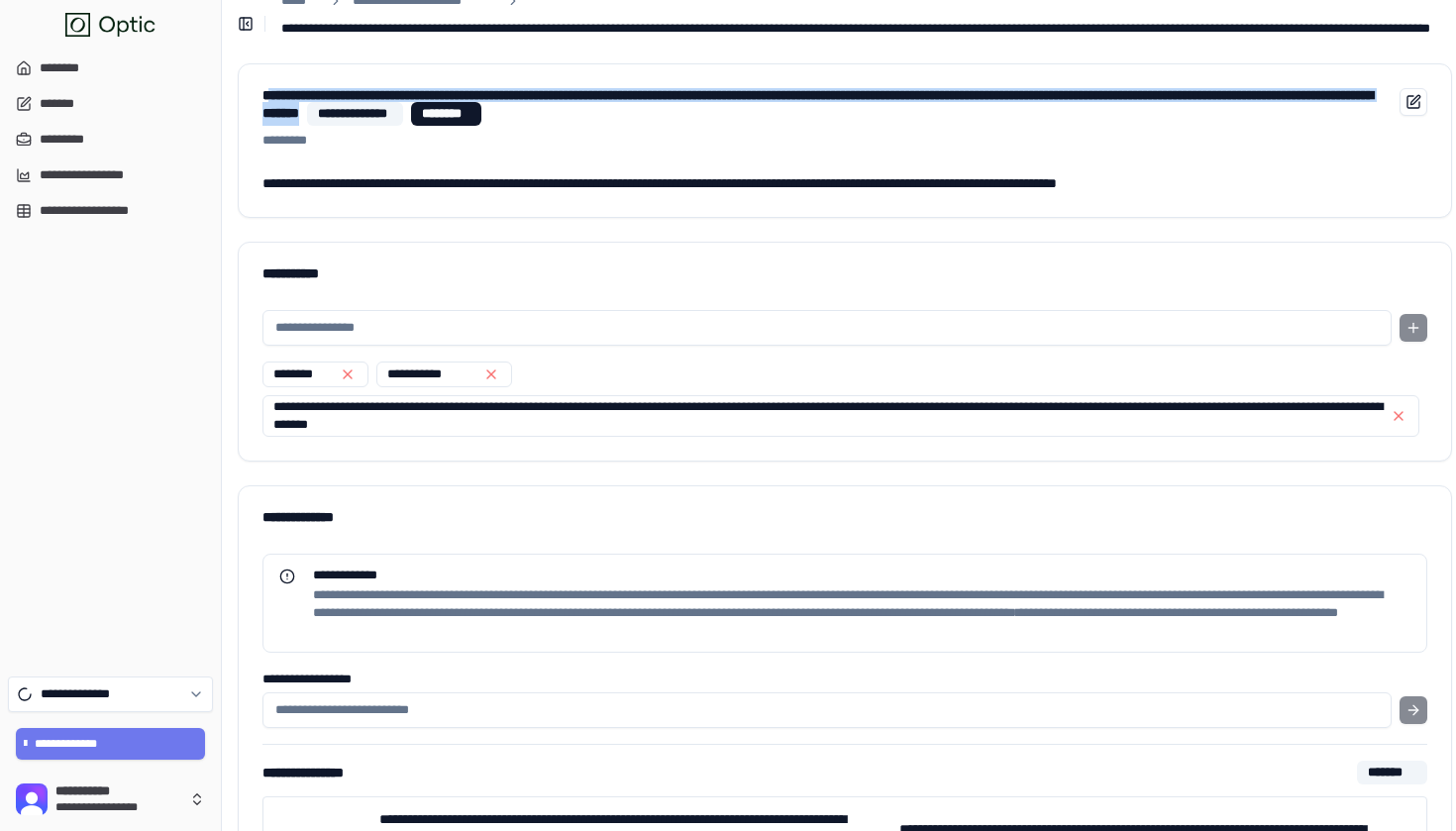 drag, startPoint x: 1051, startPoint y: 115, endPoint x: 267, endPoint y: 86, distance: 784.53617 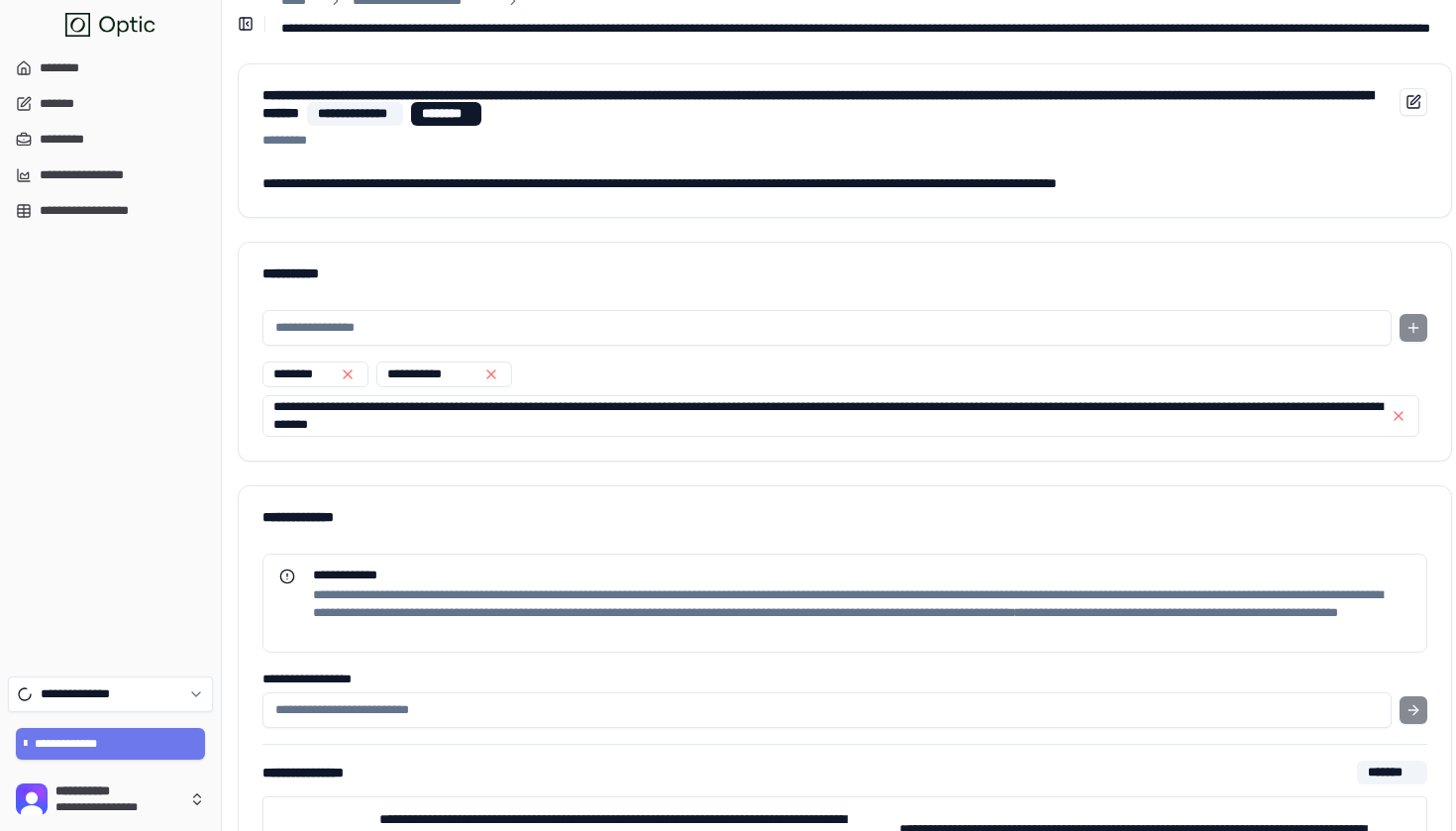 click on "**********" at bounding box center (839, 183) 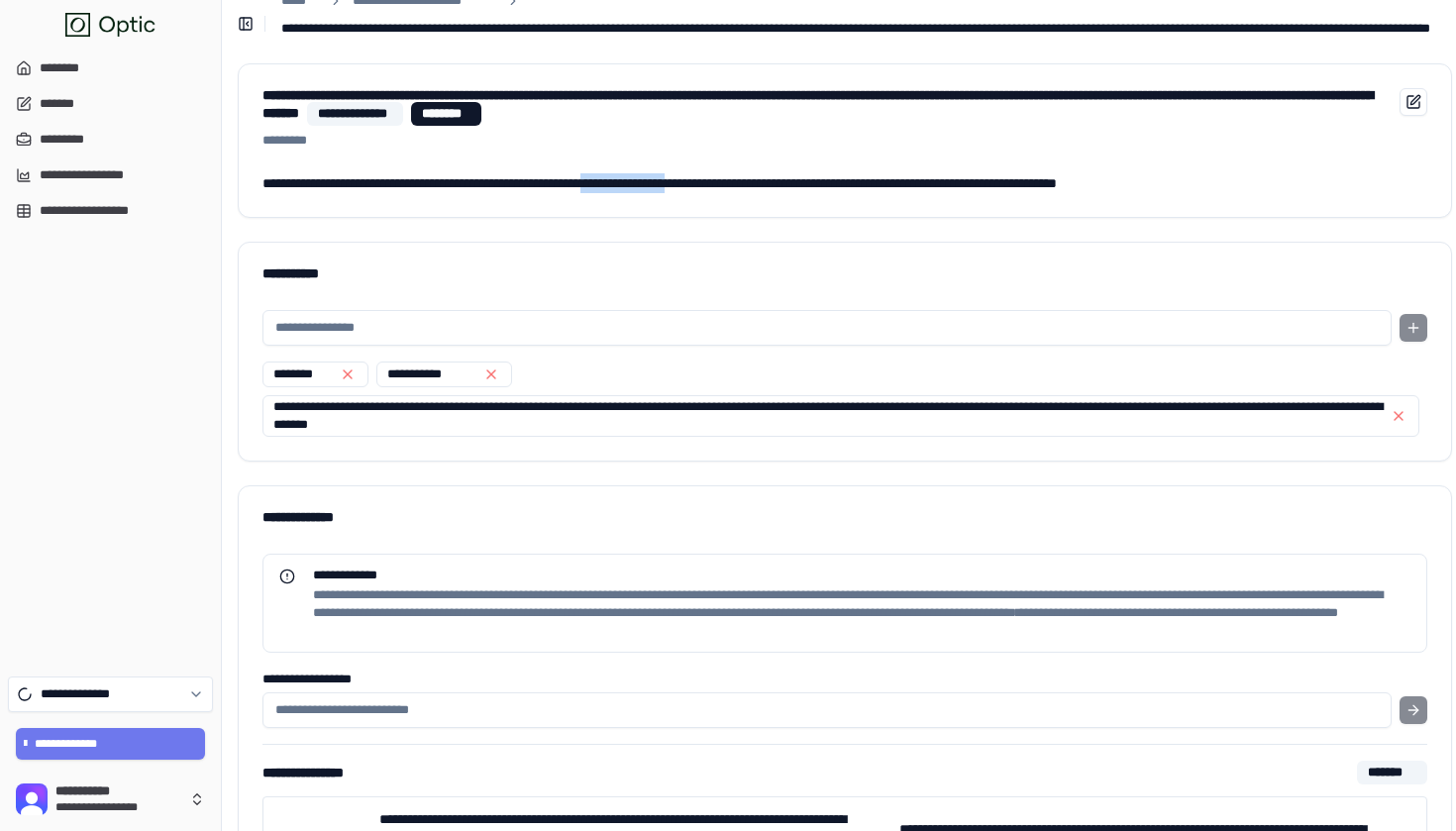 drag, startPoint x: 657, startPoint y: 184, endPoint x: 954, endPoint y: 187, distance: 297.015 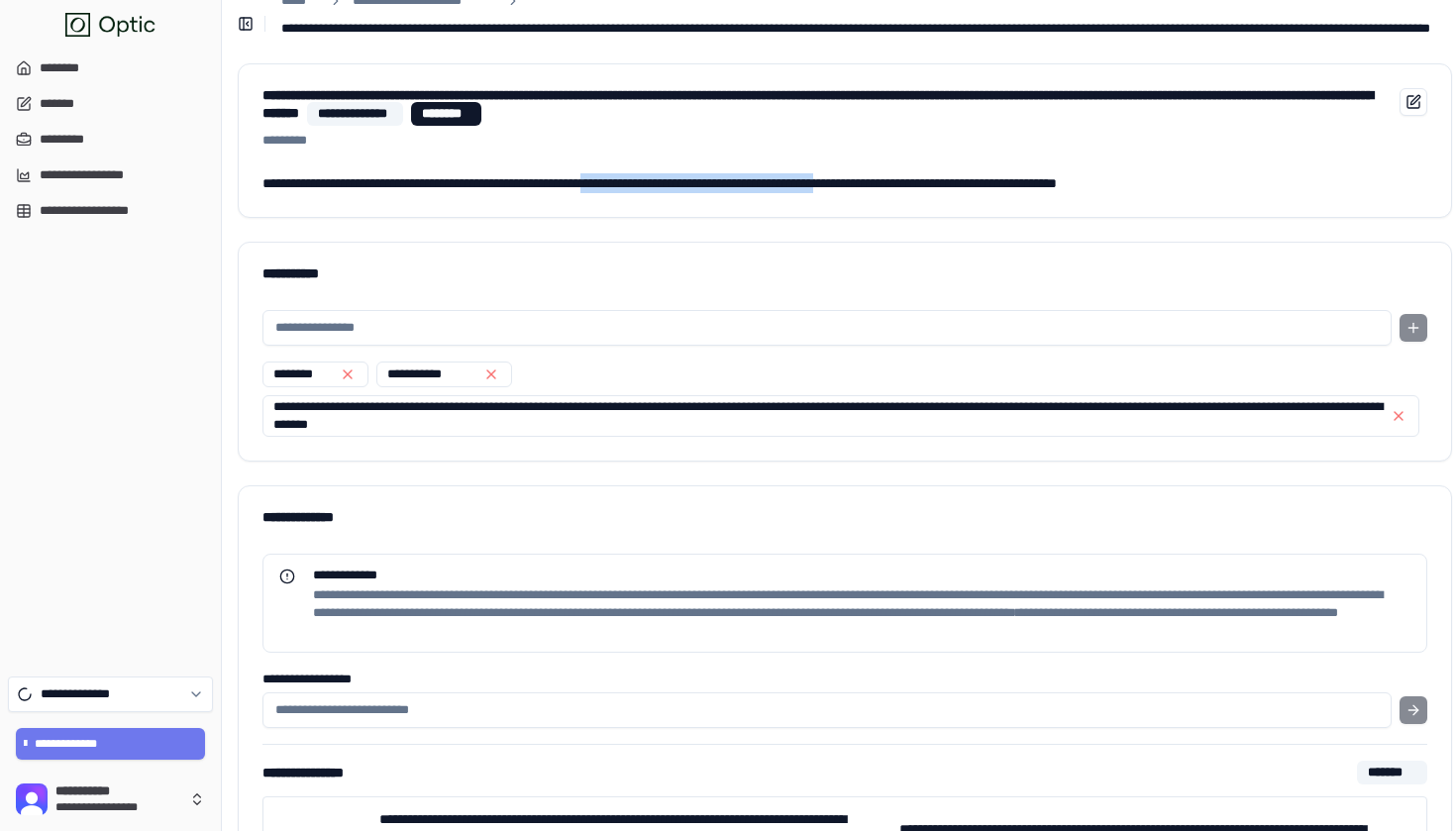 click on "**********" at bounding box center (839, 183) 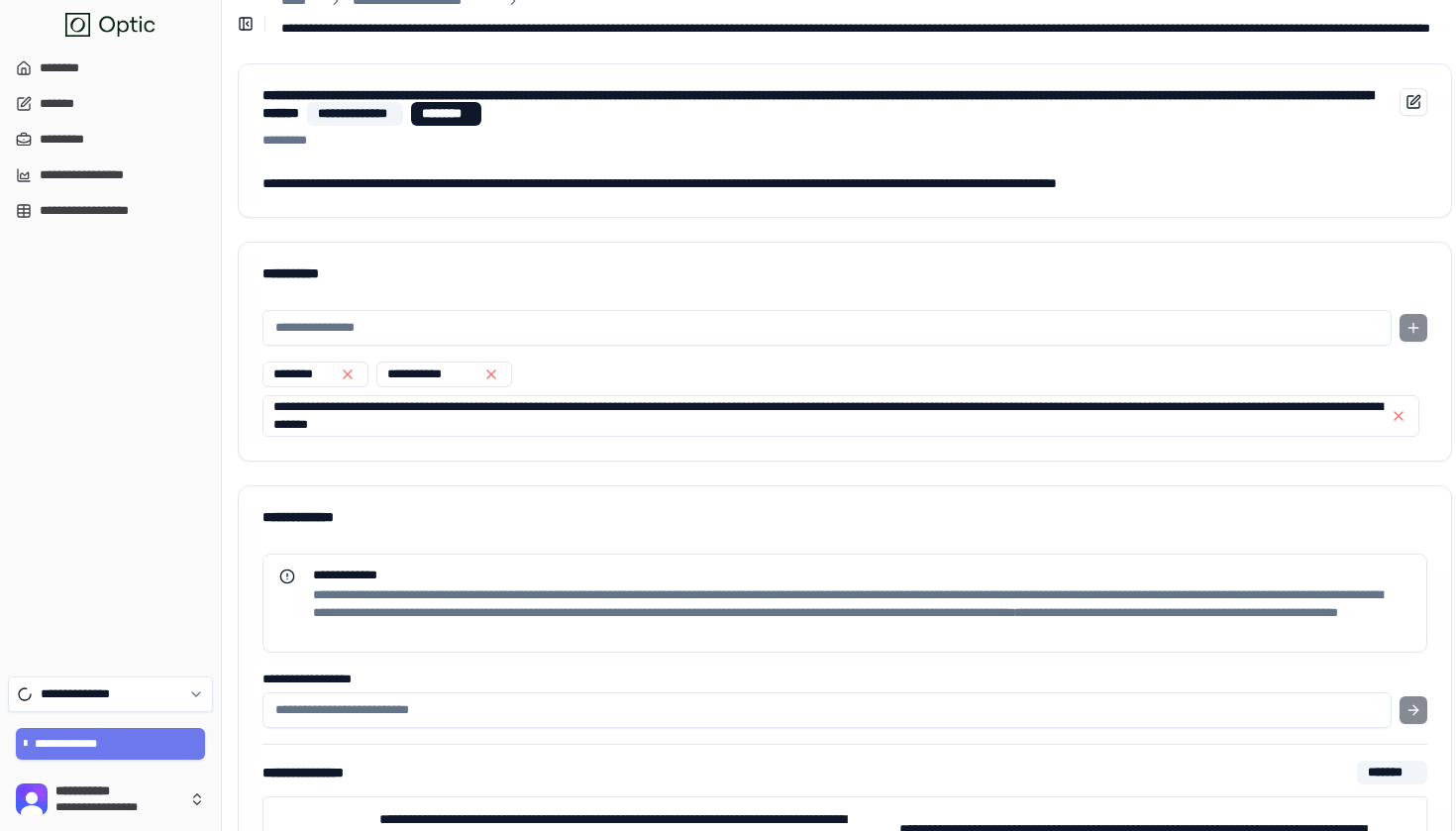 drag, startPoint x: 1131, startPoint y: 163, endPoint x: 836, endPoint y: 163, distance: 295 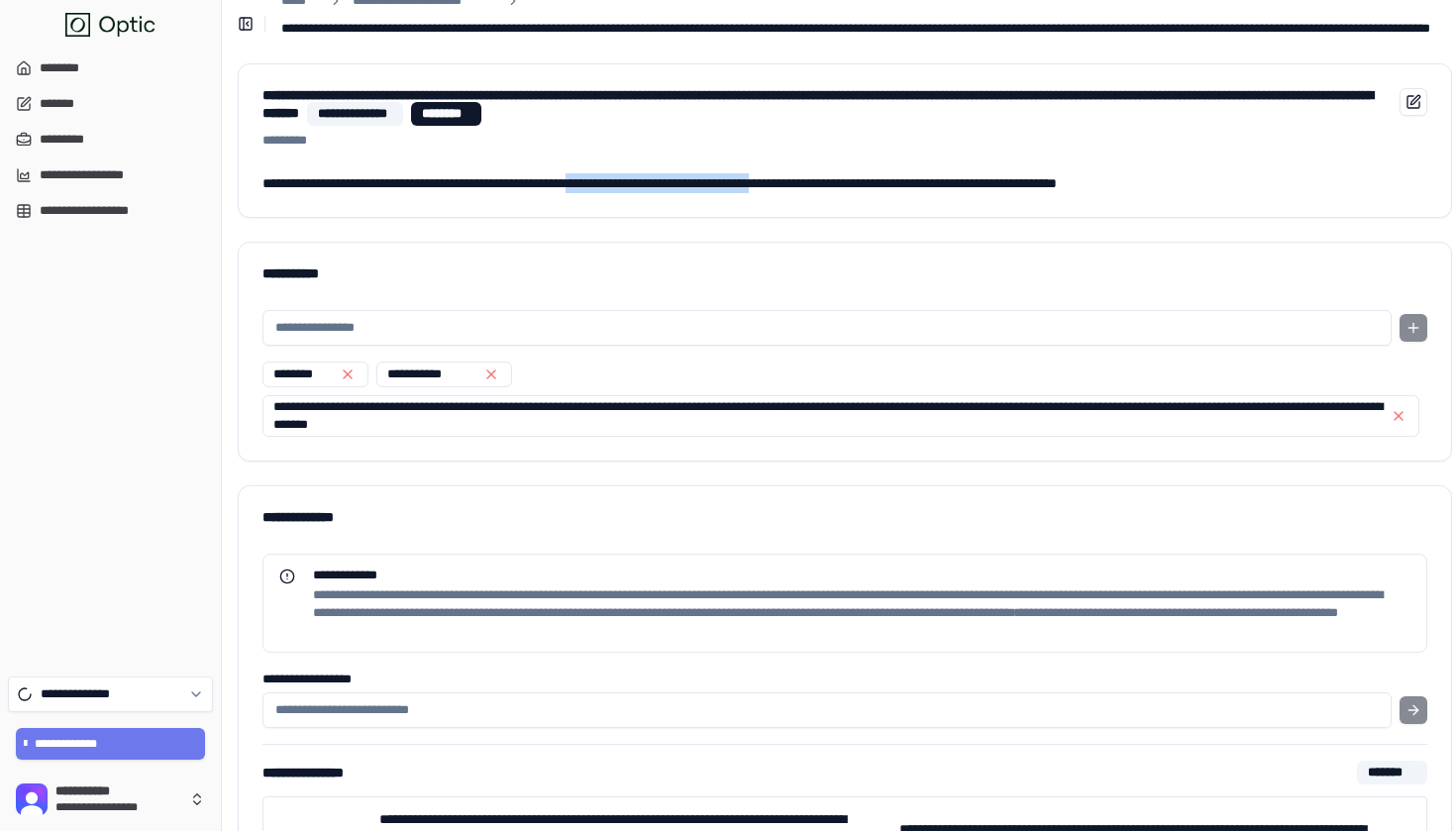 drag, startPoint x: 634, startPoint y: 182, endPoint x: 934, endPoint y: 182, distance: 300 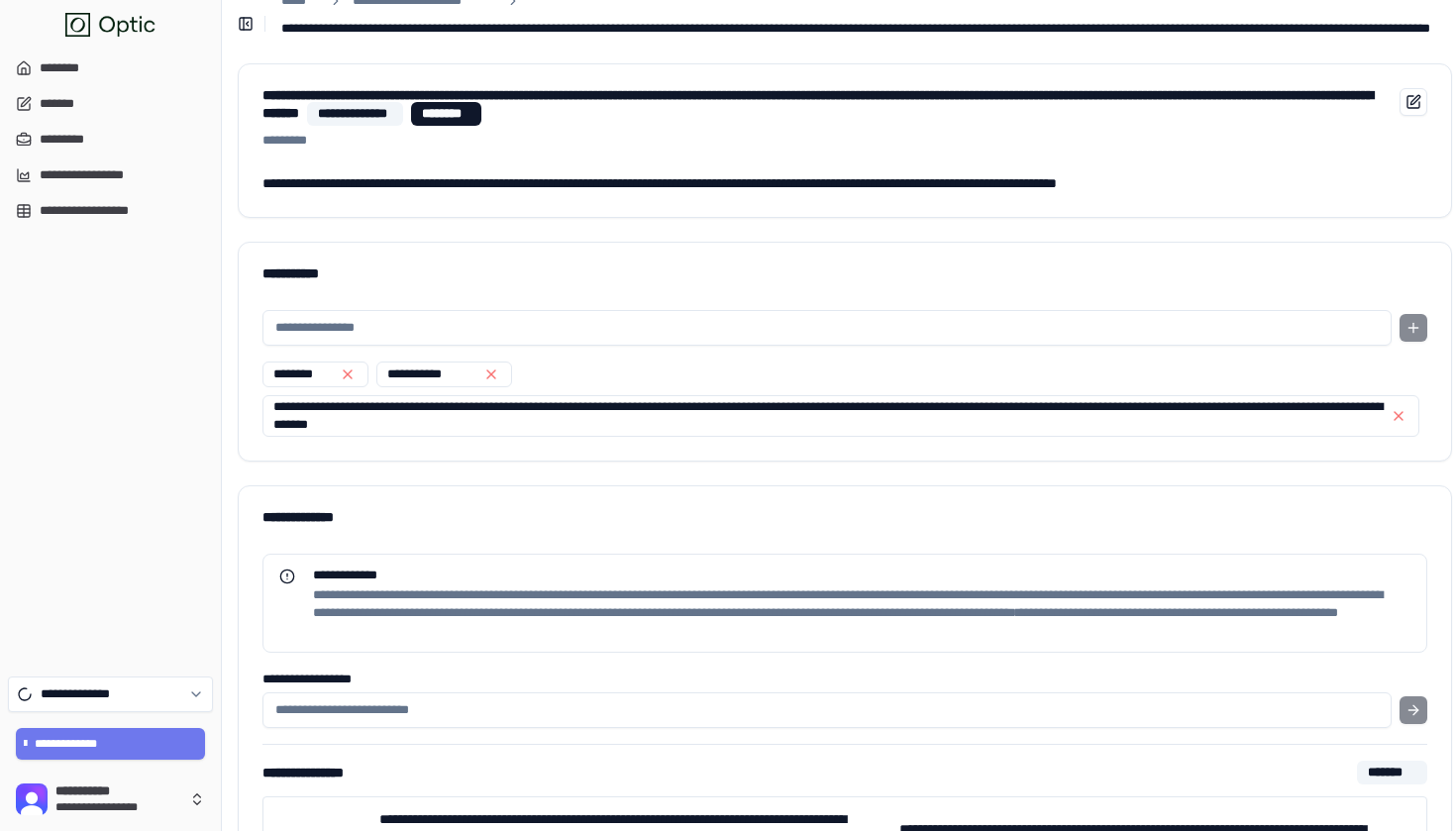 click on "**********" at bounding box center (839, 183) 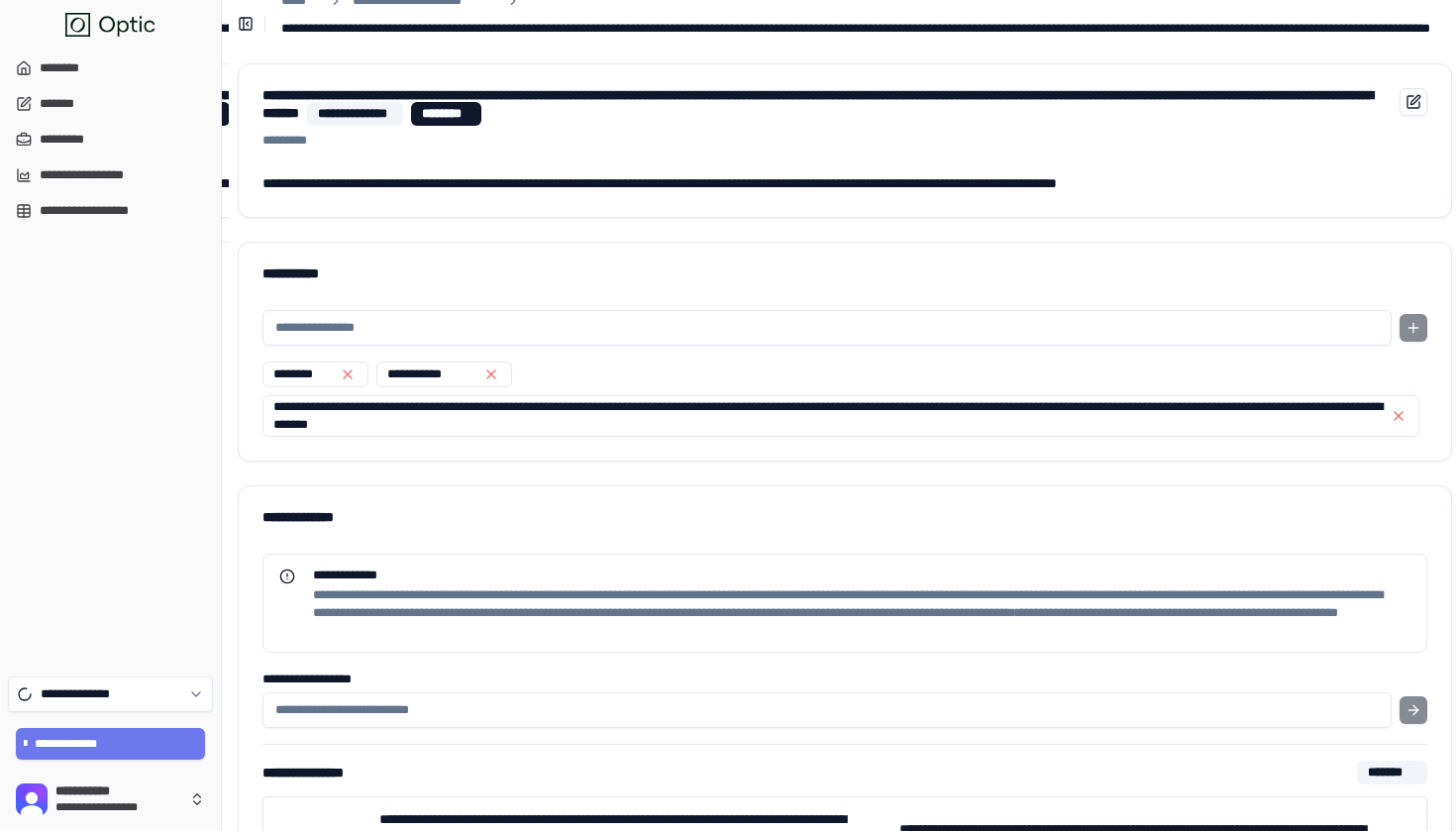 click on "*** *****" at bounding box center (822, 141) 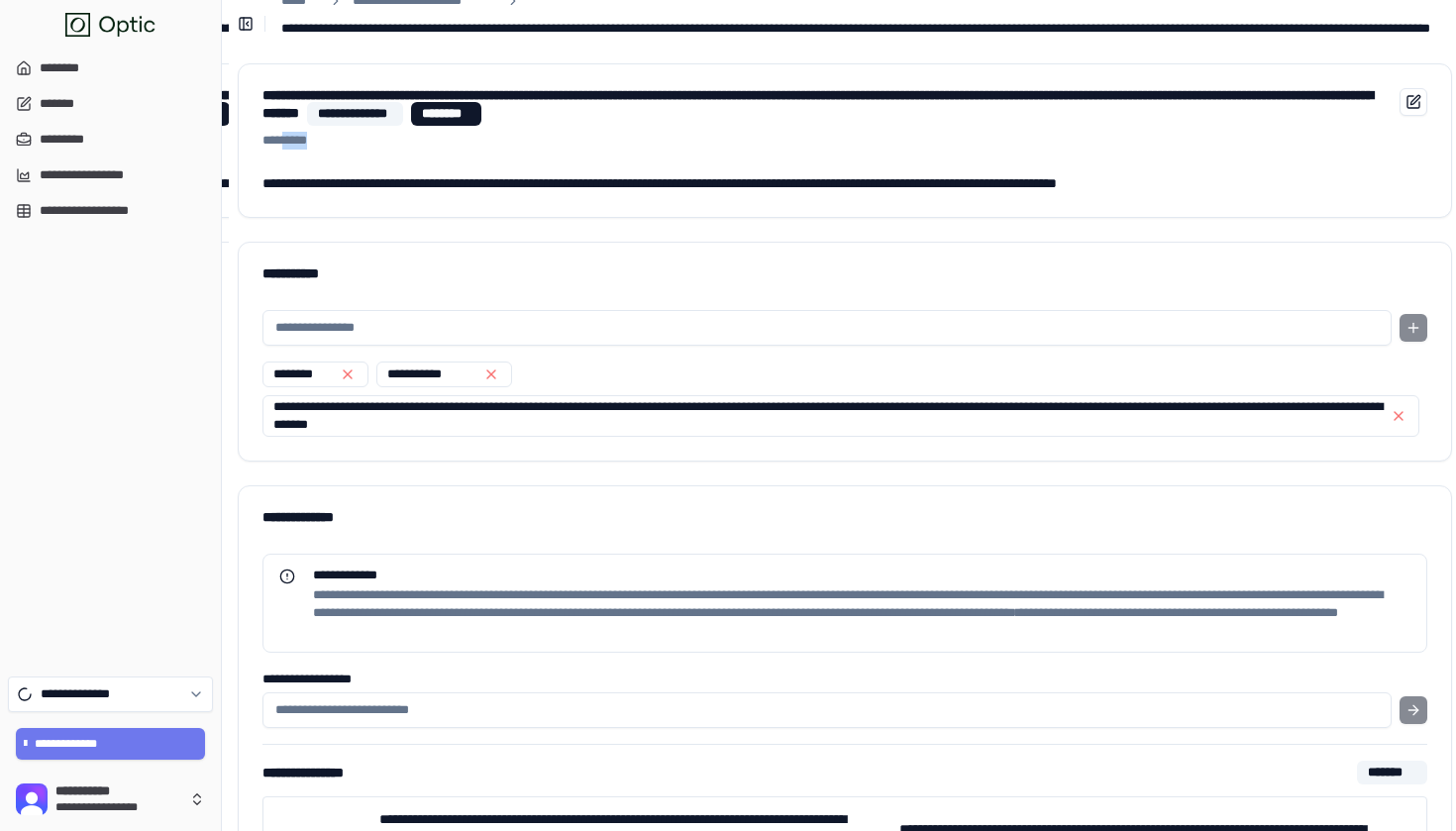 click on "*** *****" at bounding box center (822, 141) 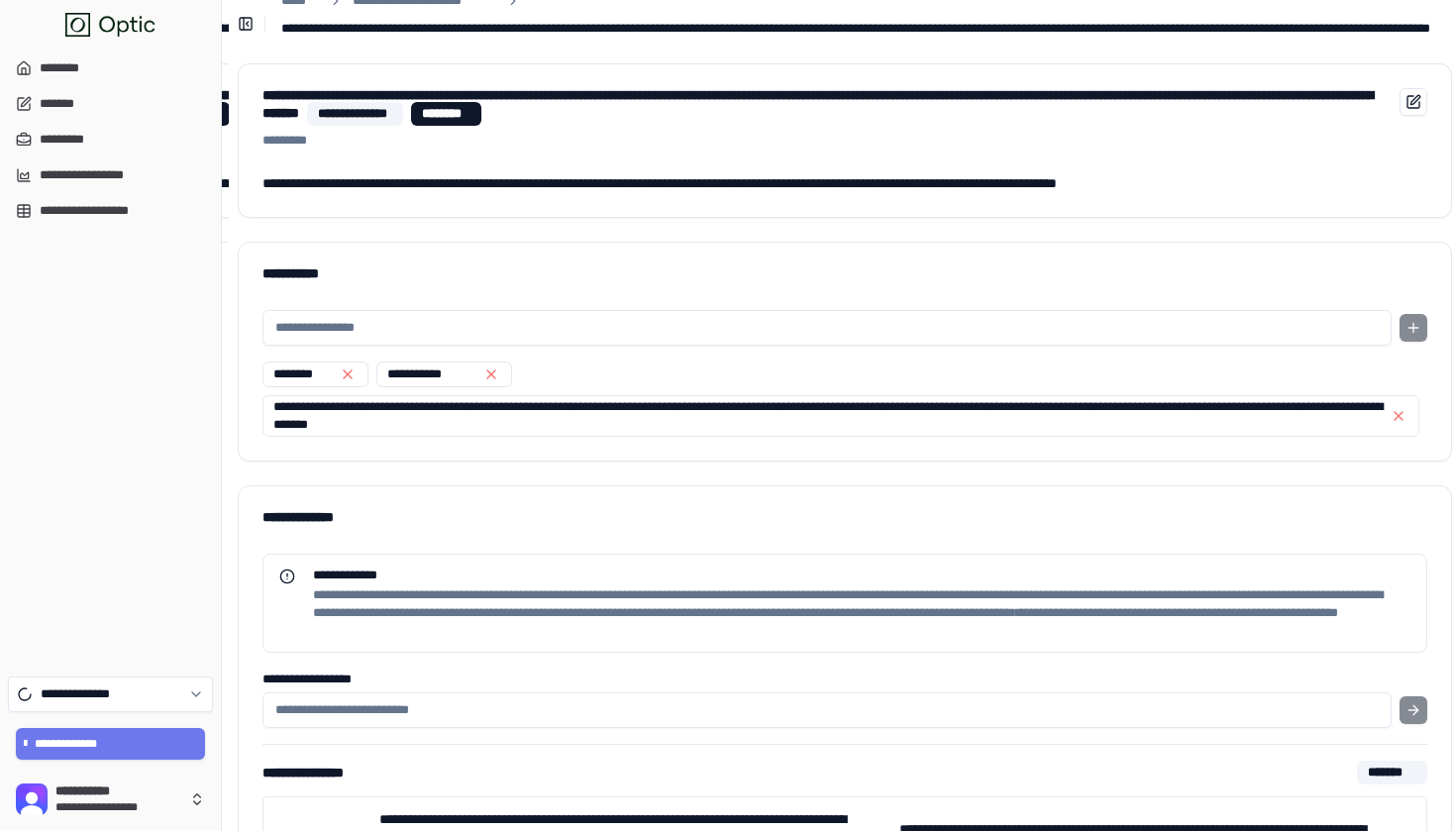 click on "**********" at bounding box center (845, 141) 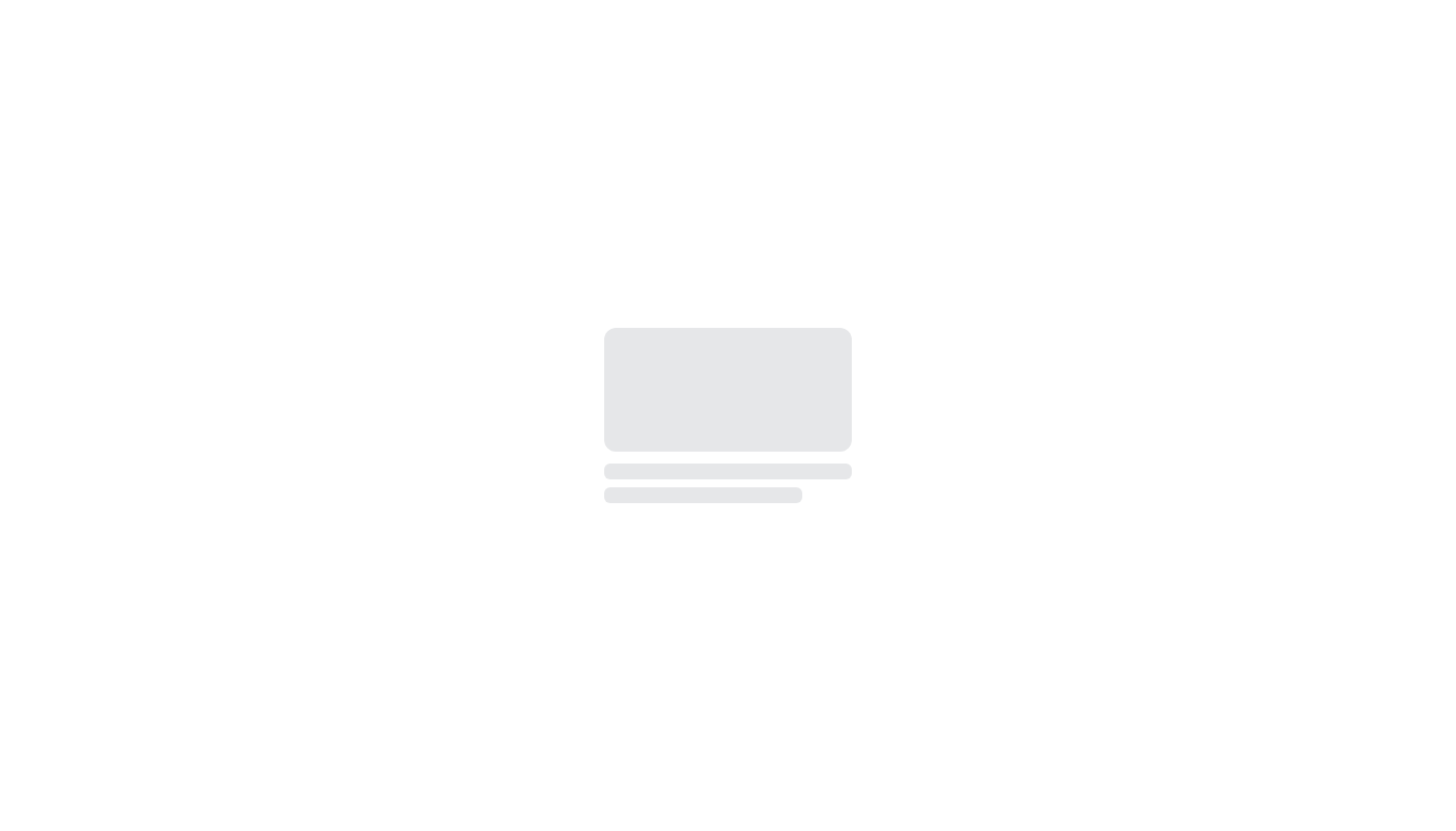 scroll, scrollTop: 0, scrollLeft: 0, axis: both 